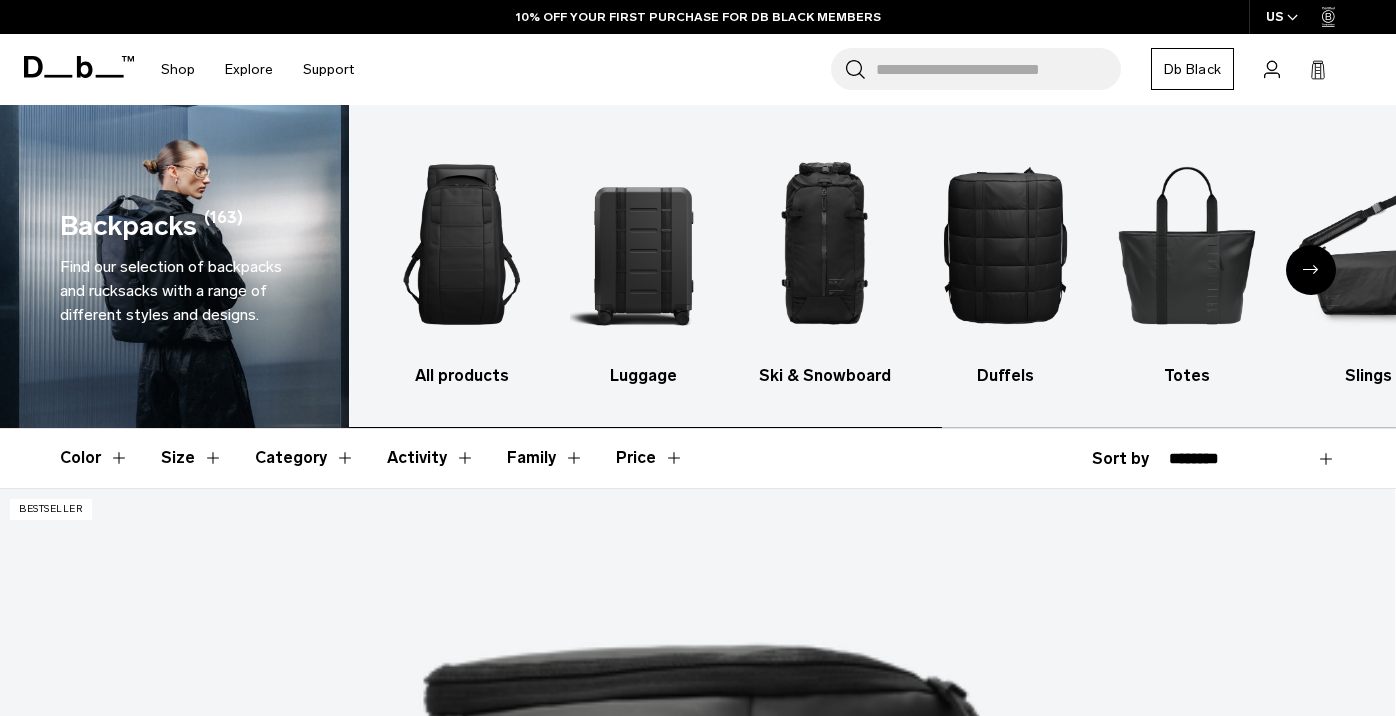 scroll, scrollTop: 0, scrollLeft: 0, axis: both 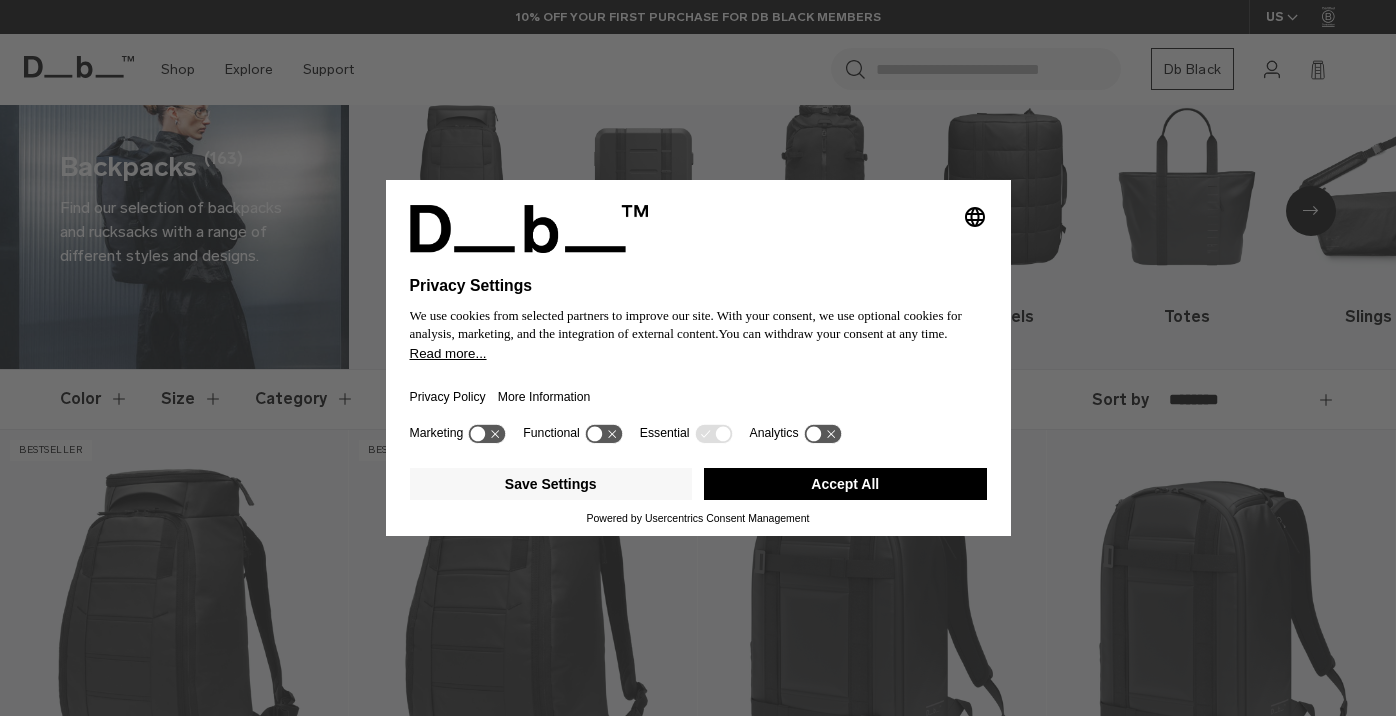 click on "Accept All" at bounding box center [845, 484] 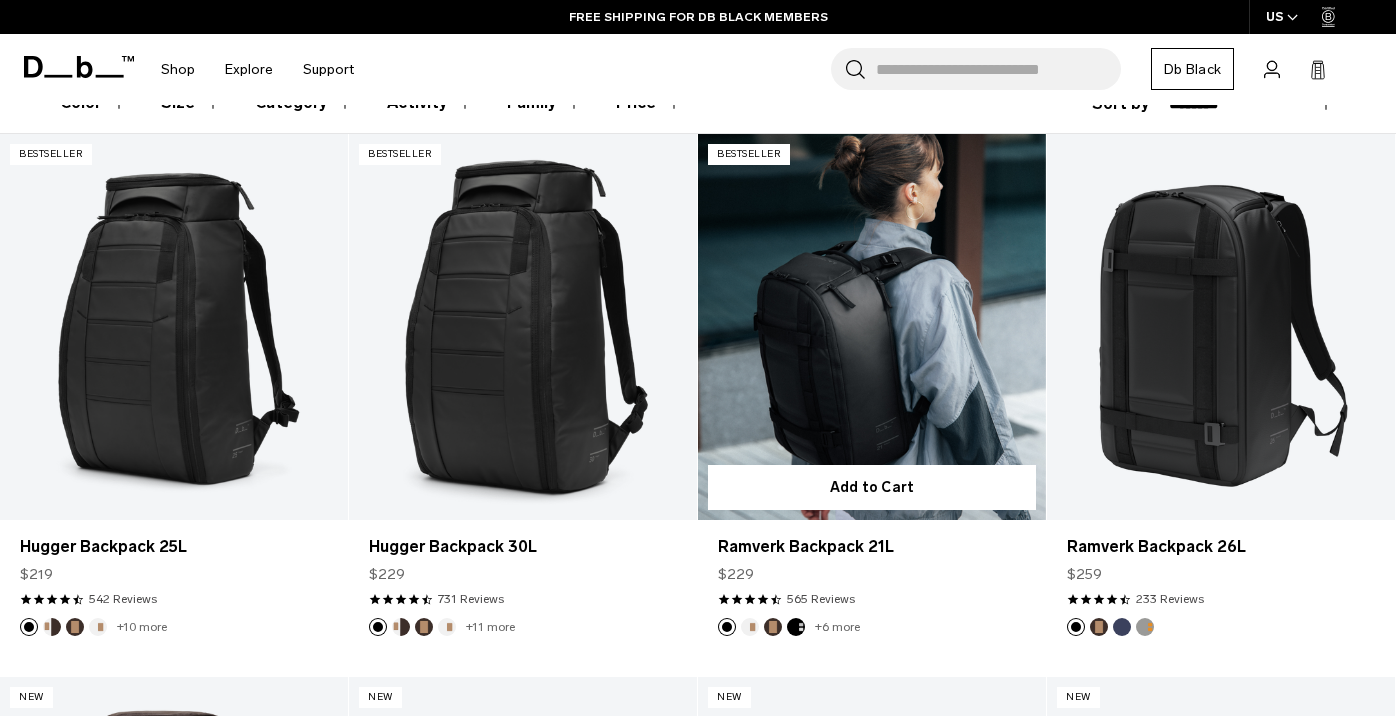 scroll, scrollTop: 356, scrollLeft: 0, axis: vertical 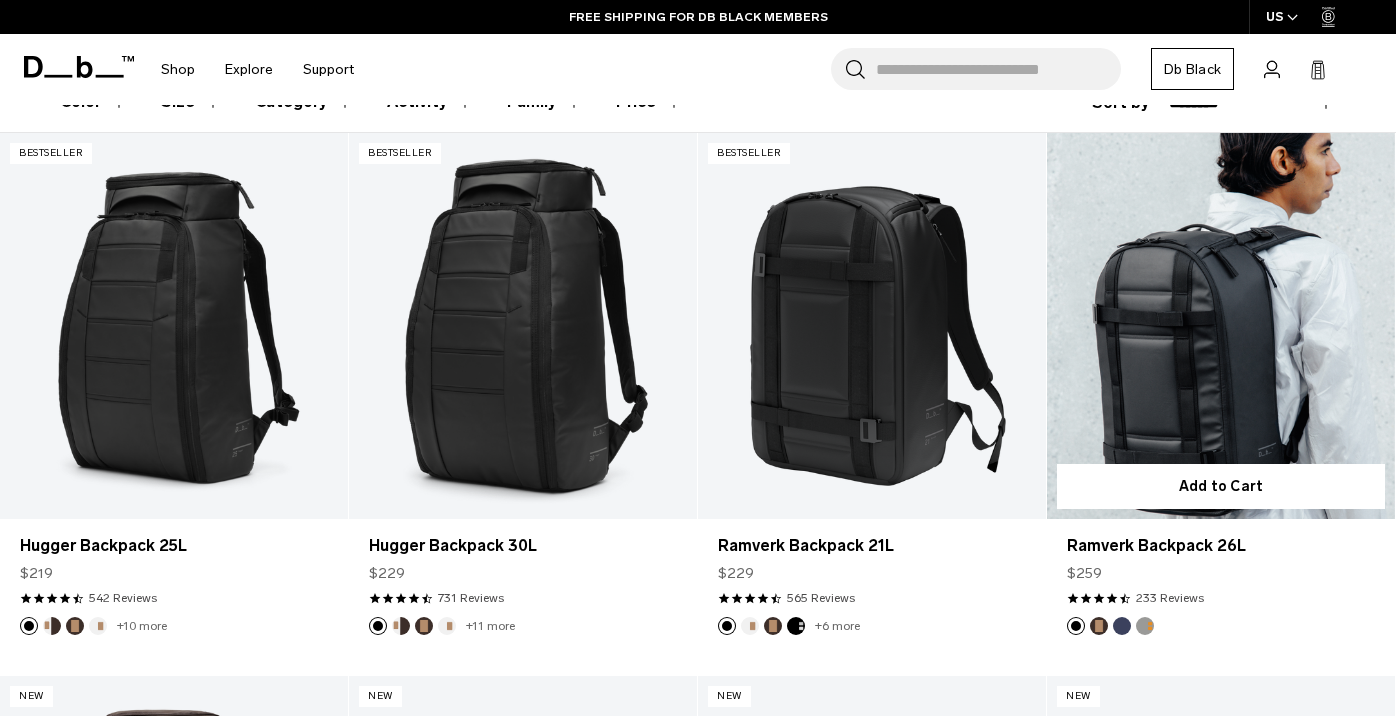click at bounding box center [1221, 326] 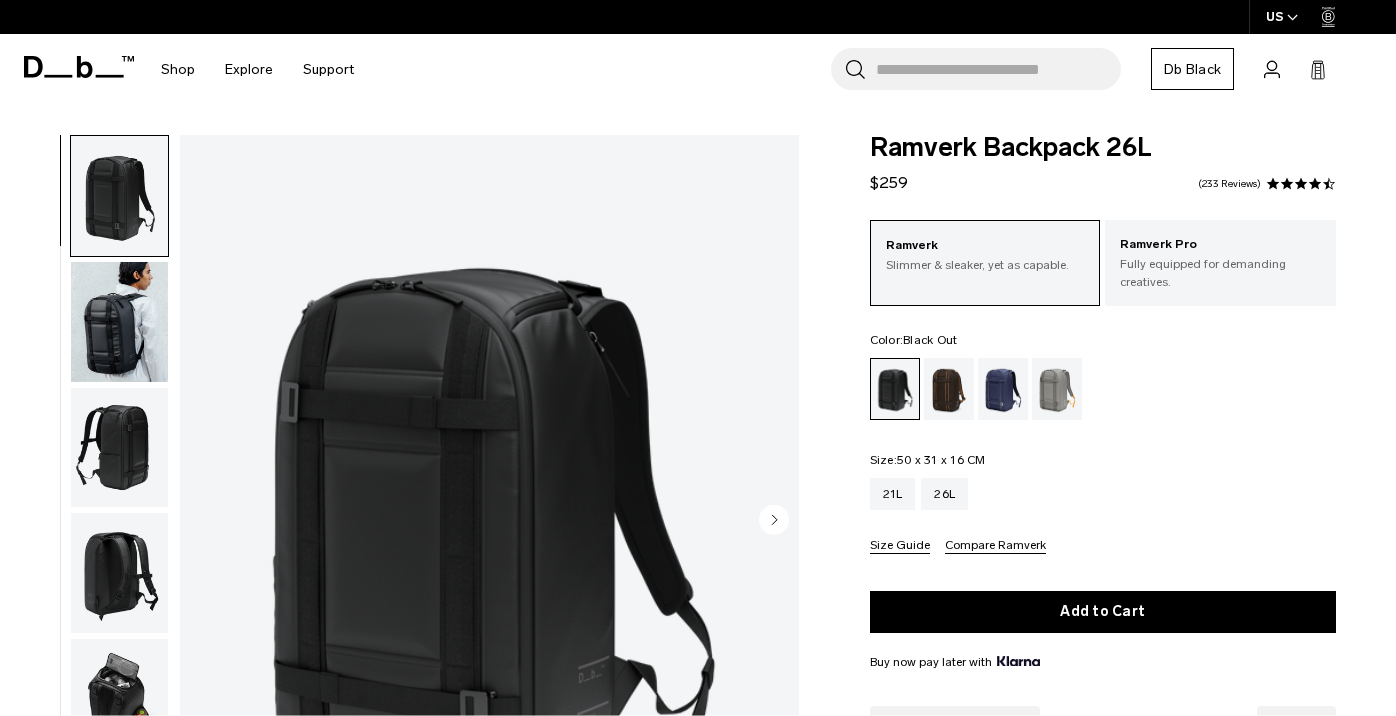 scroll, scrollTop: 0, scrollLeft: 0, axis: both 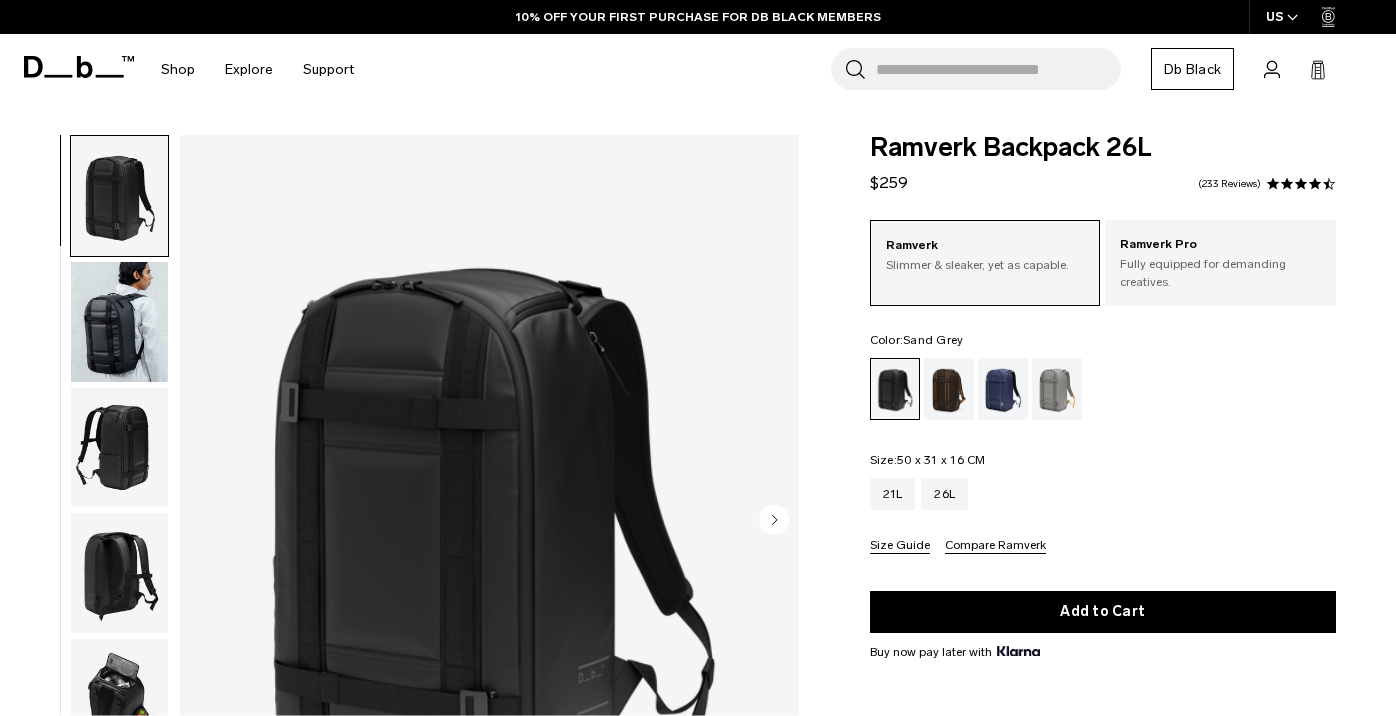 click at bounding box center (1057, 389) 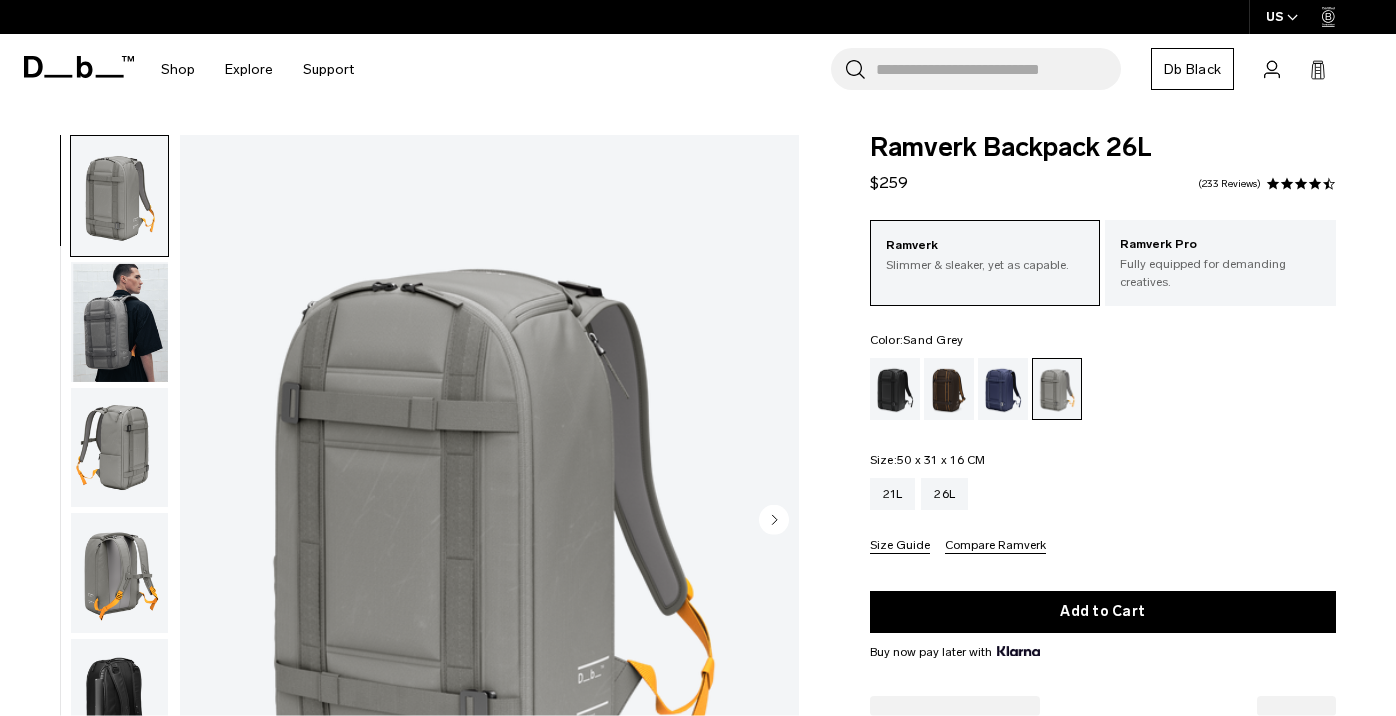 scroll, scrollTop: 0, scrollLeft: 0, axis: both 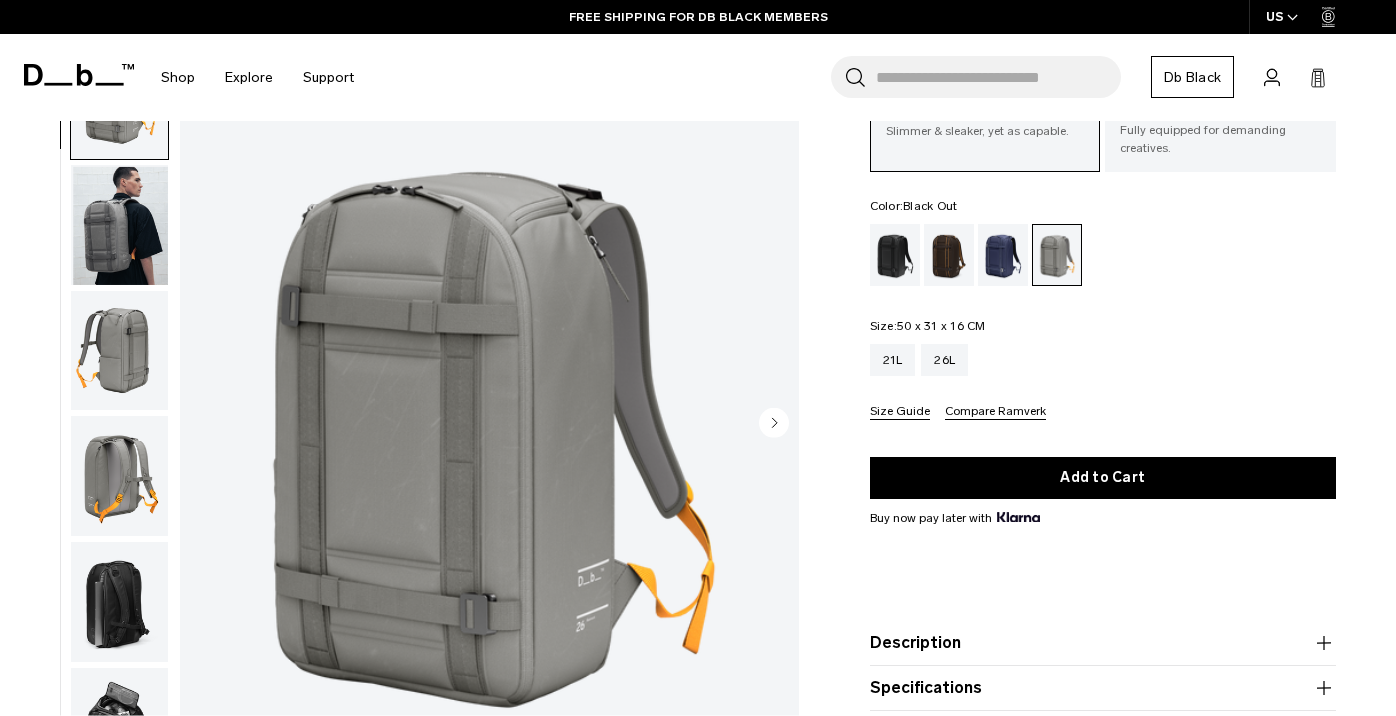 click at bounding box center (895, 255) 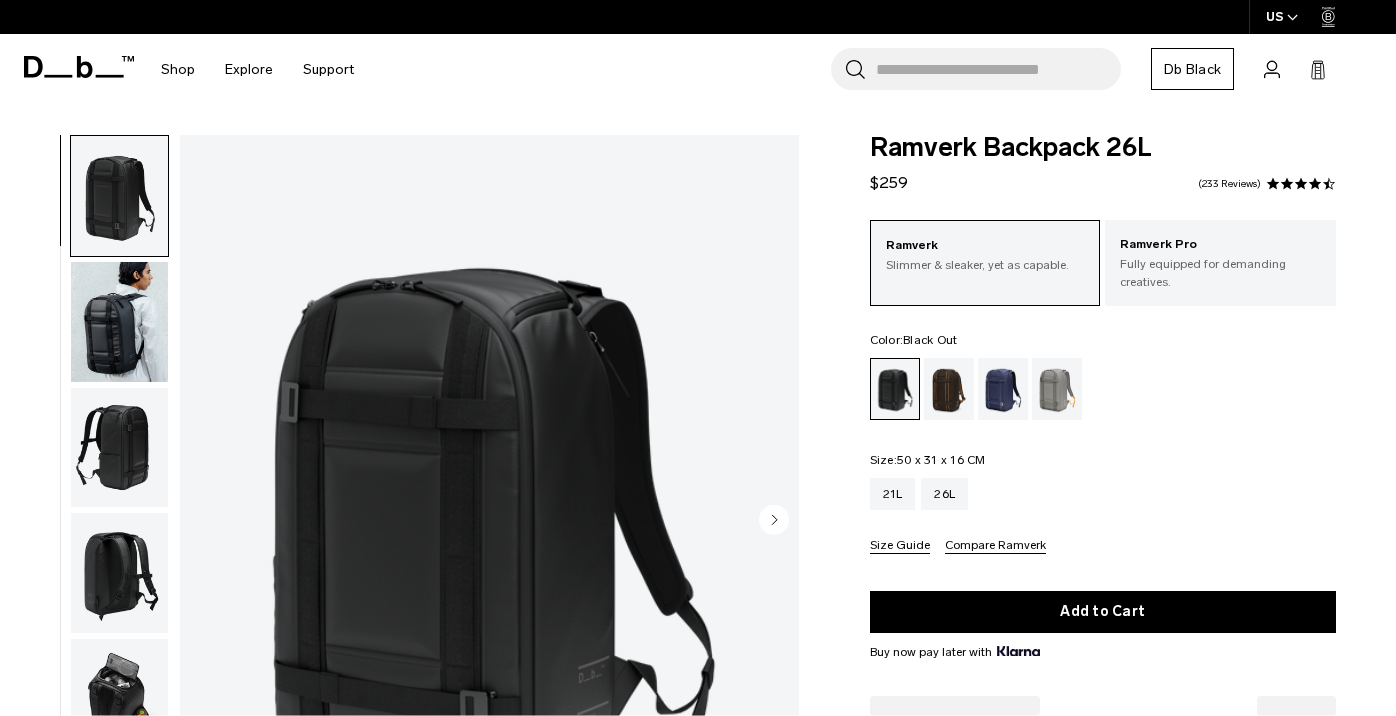 scroll, scrollTop: 0, scrollLeft: 0, axis: both 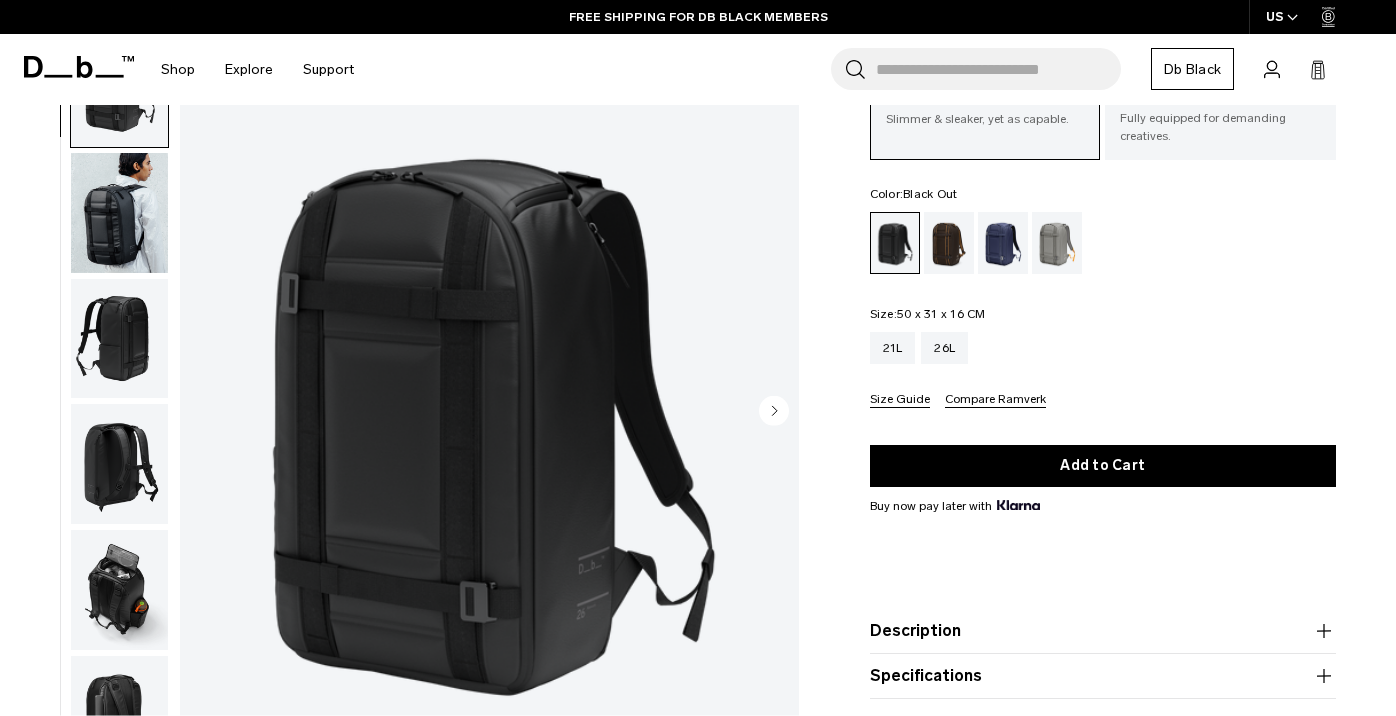 click at bounding box center (119, 338) 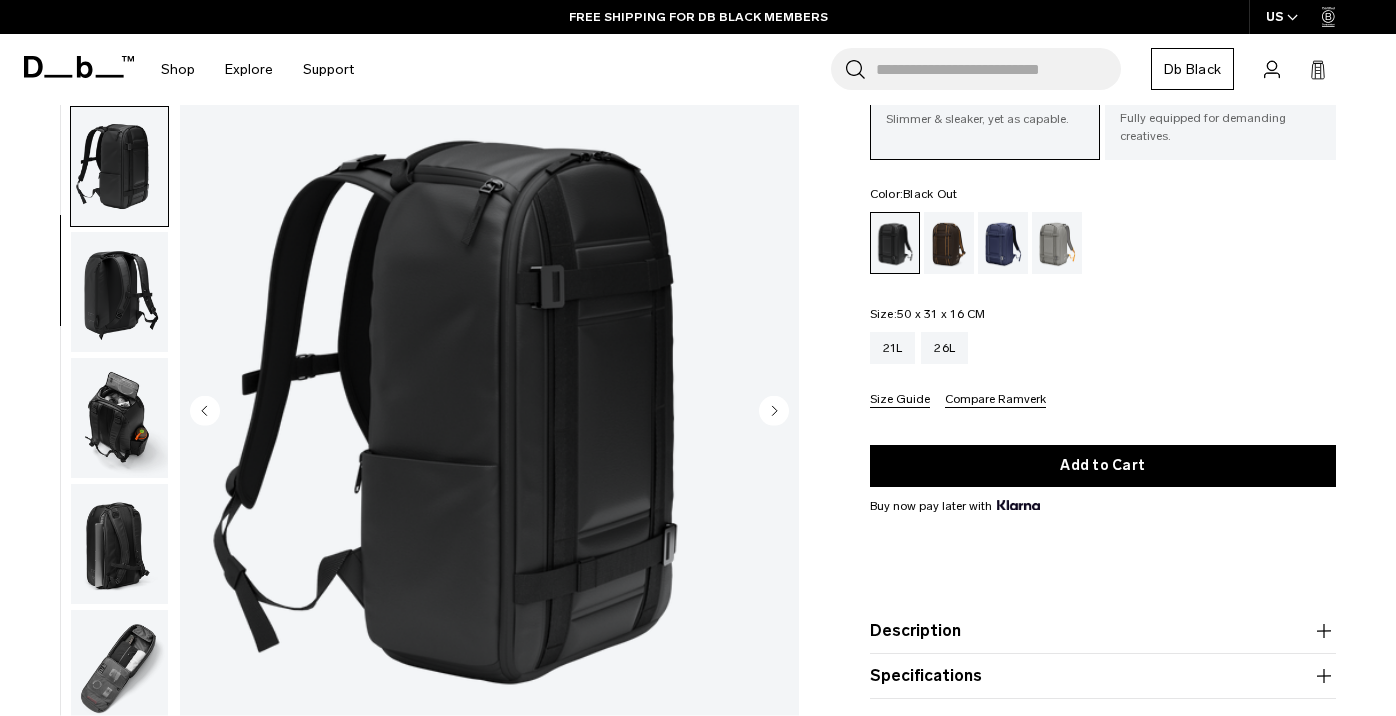 scroll, scrollTop: 229, scrollLeft: 0, axis: vertical 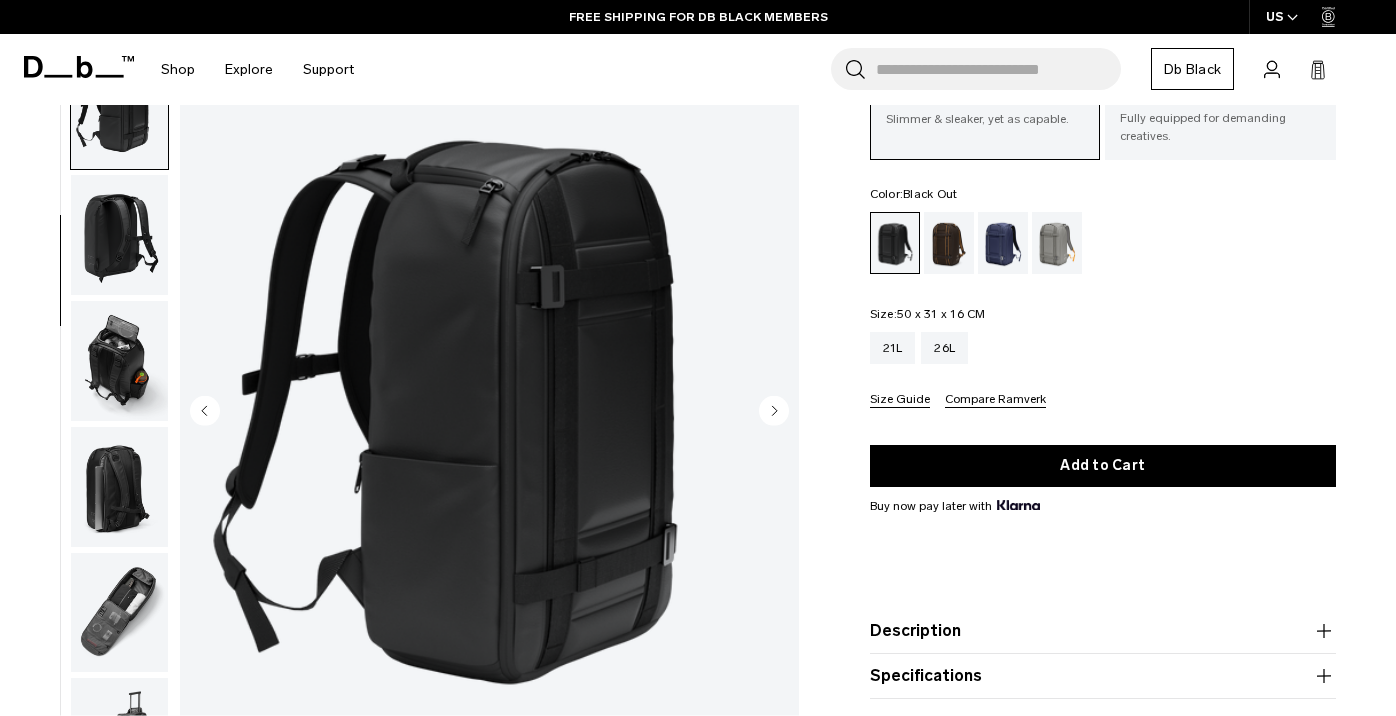 click at bounding box center (119, 361) 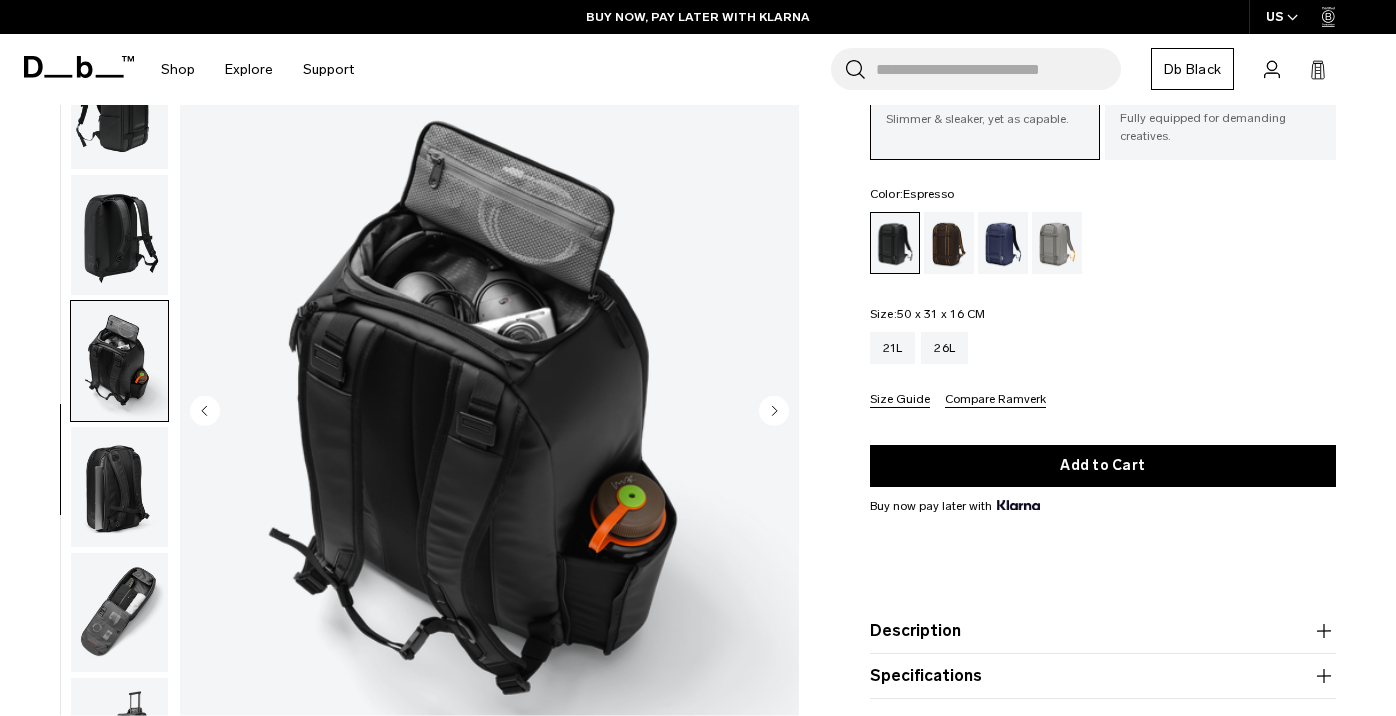 click at bounding box center [949, 243] 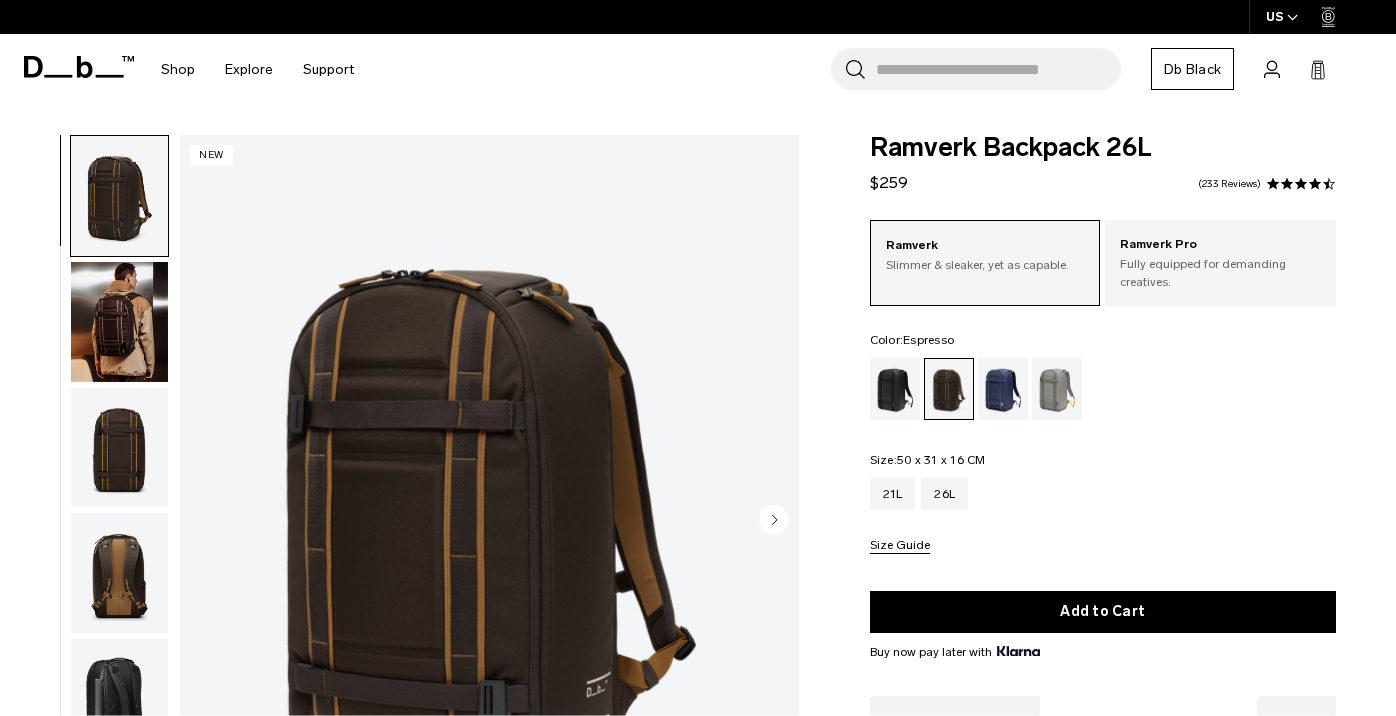 scroll, scrollTop: 0, scrollLeft: 0, axis: both 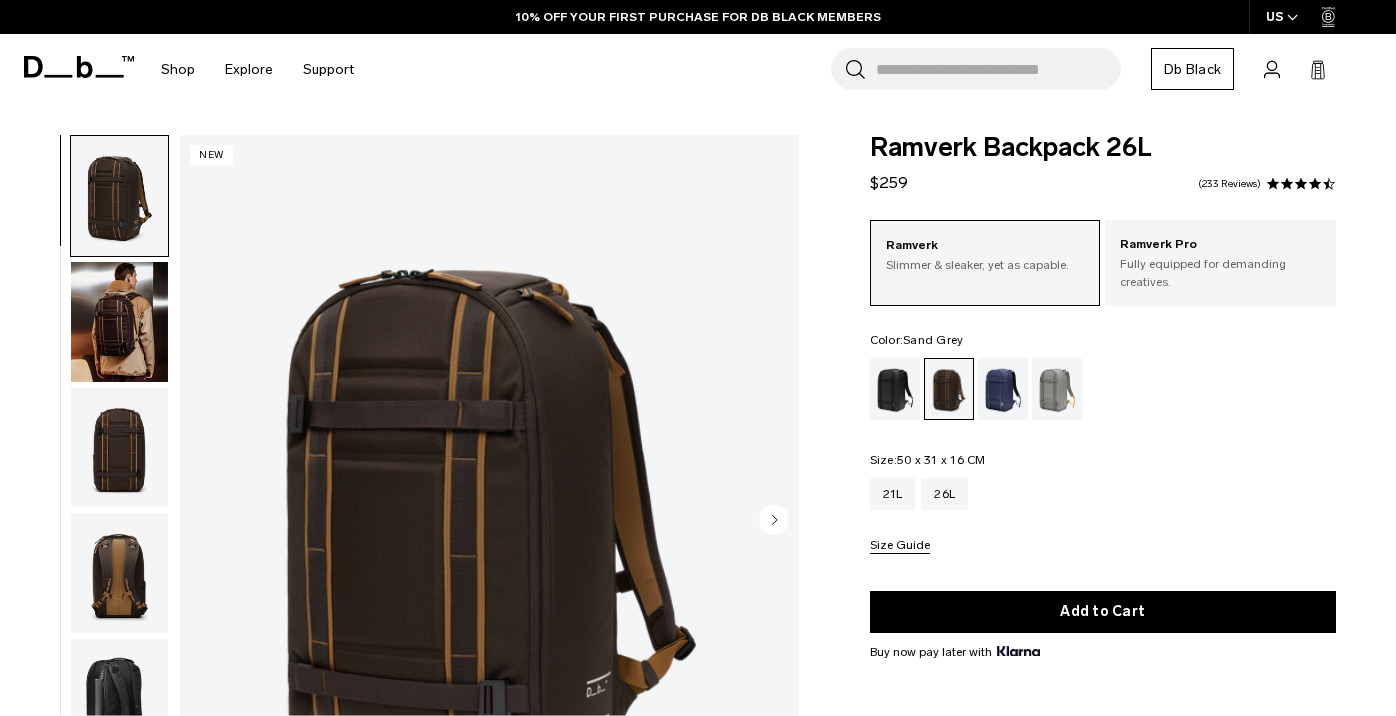 click at bounding box center (1057, 389) 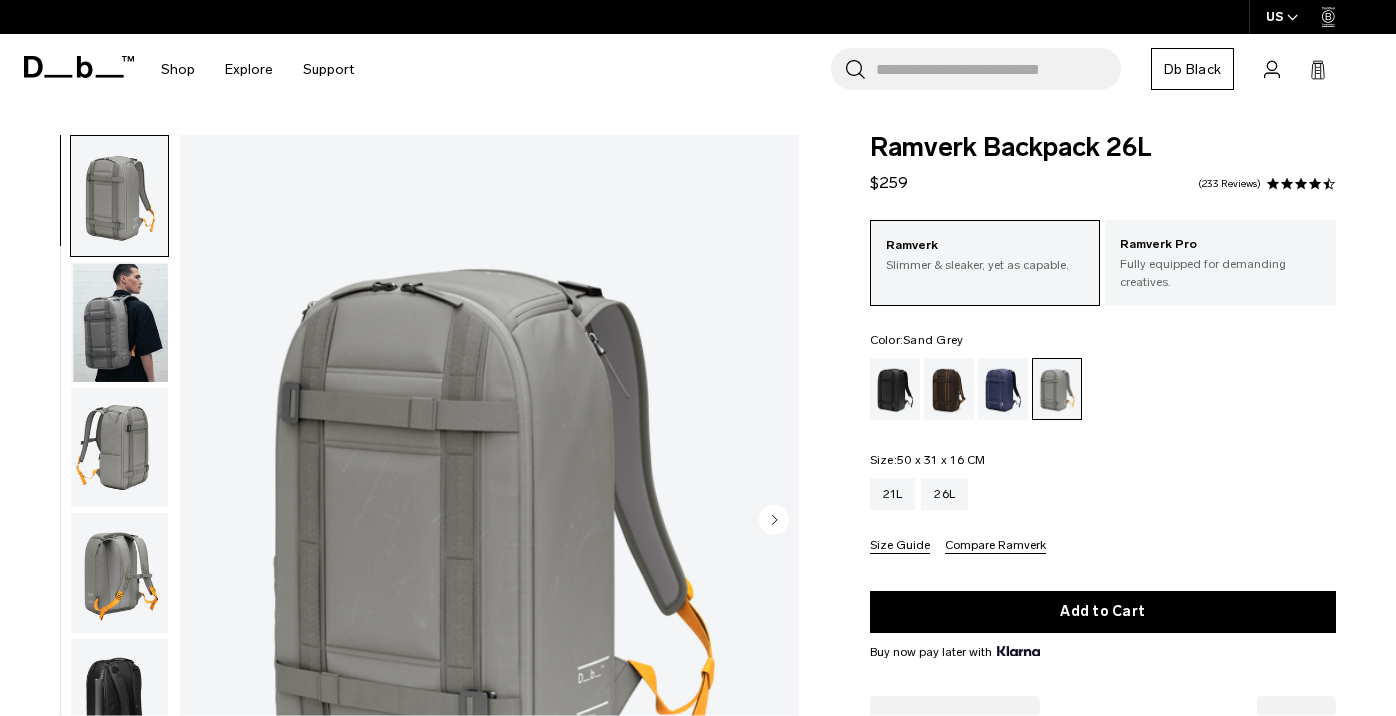 scroll, scrollTop: 0, scrollLeft: 0, axis: both 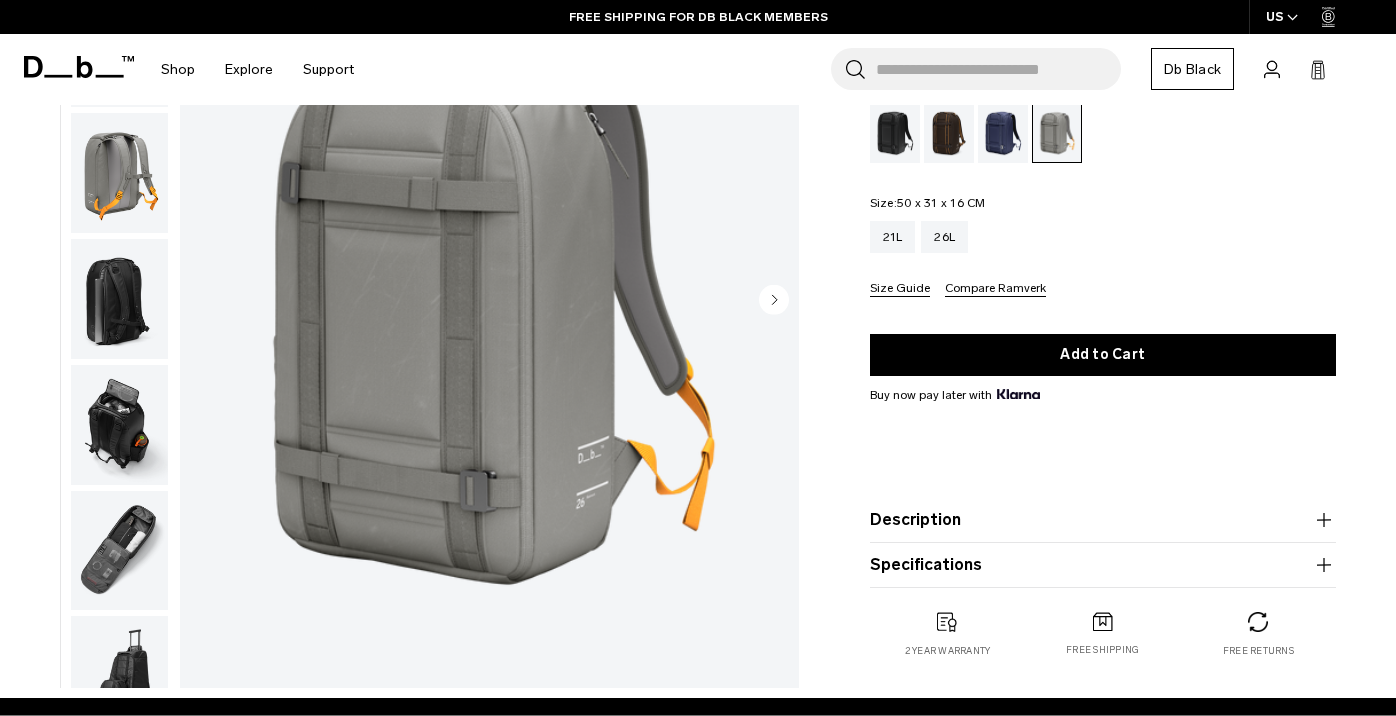 click at bounding box center [119, 550] 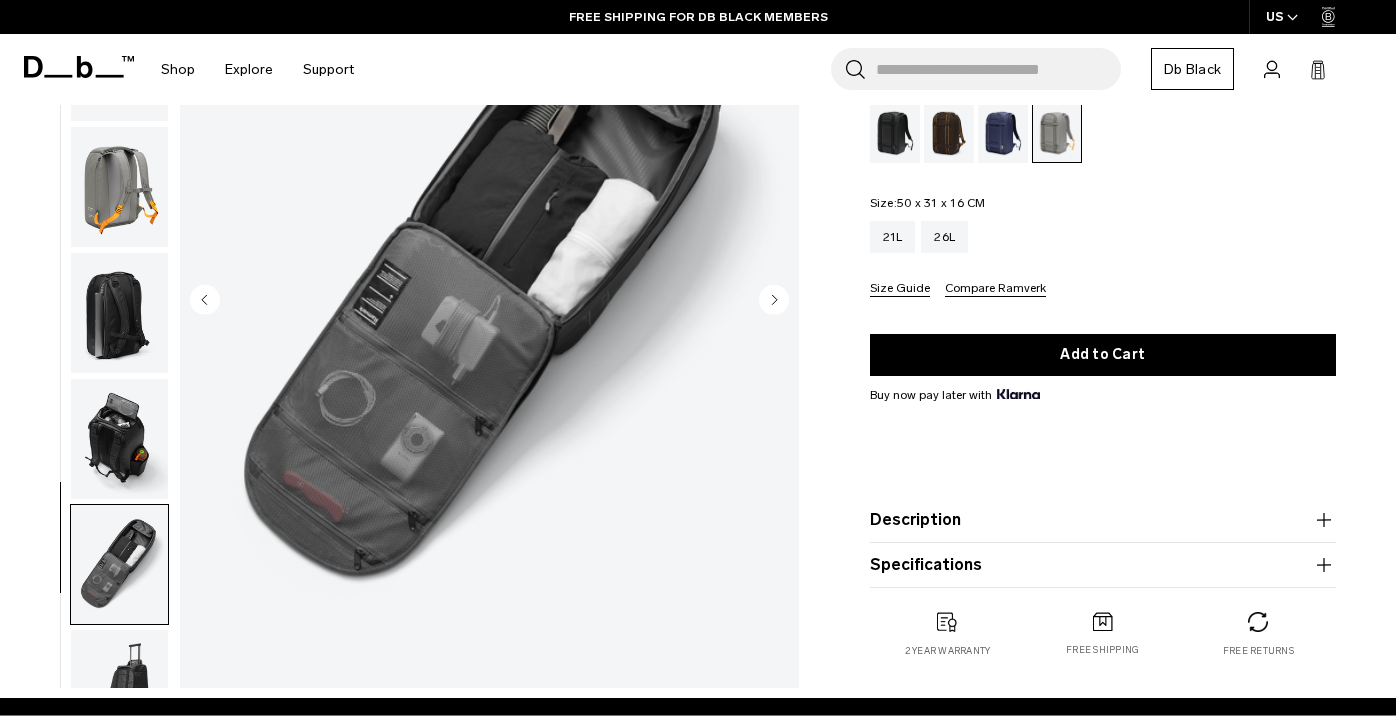 scroll, scrollTop: 229, scrollLeft: 0, axis: vertical 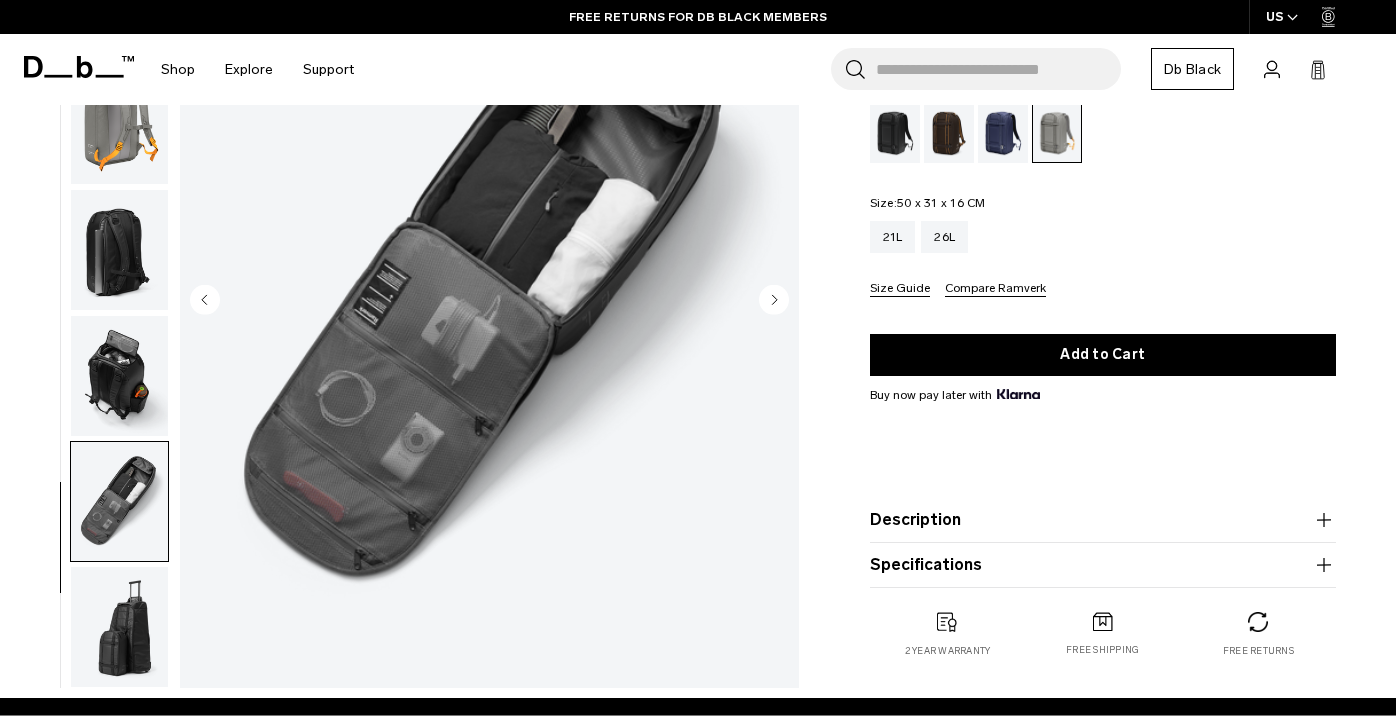 click at bounding box center [119, 627] 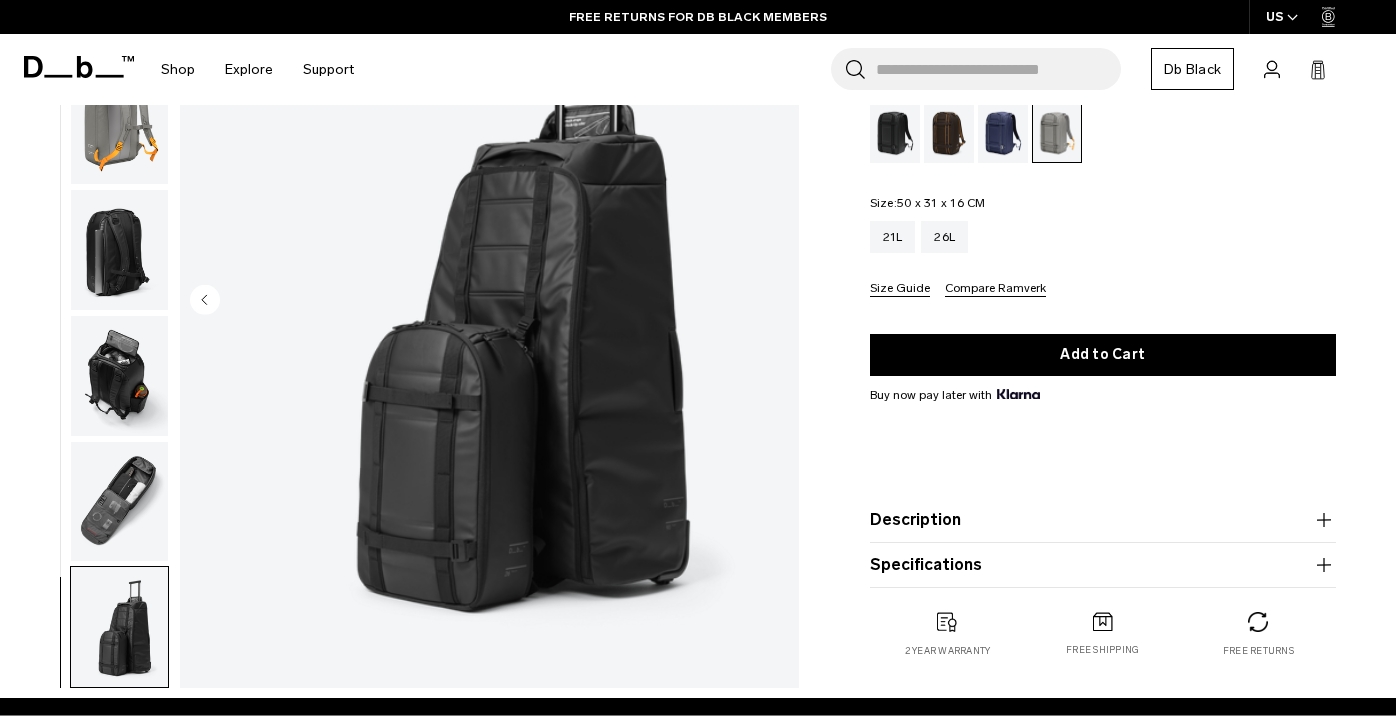 click at bounding box center [1003, 132] 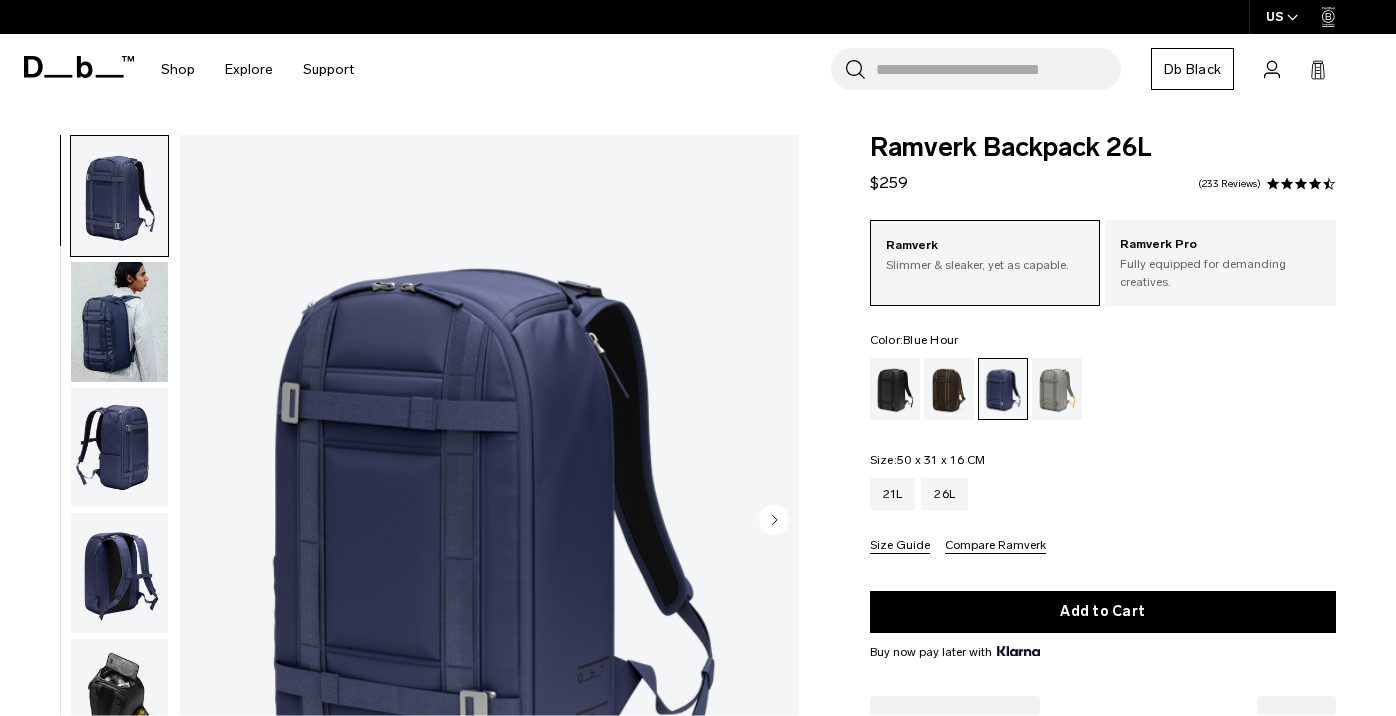 scroll, scrollTop: 0, scrollLeft: 0, axis: both 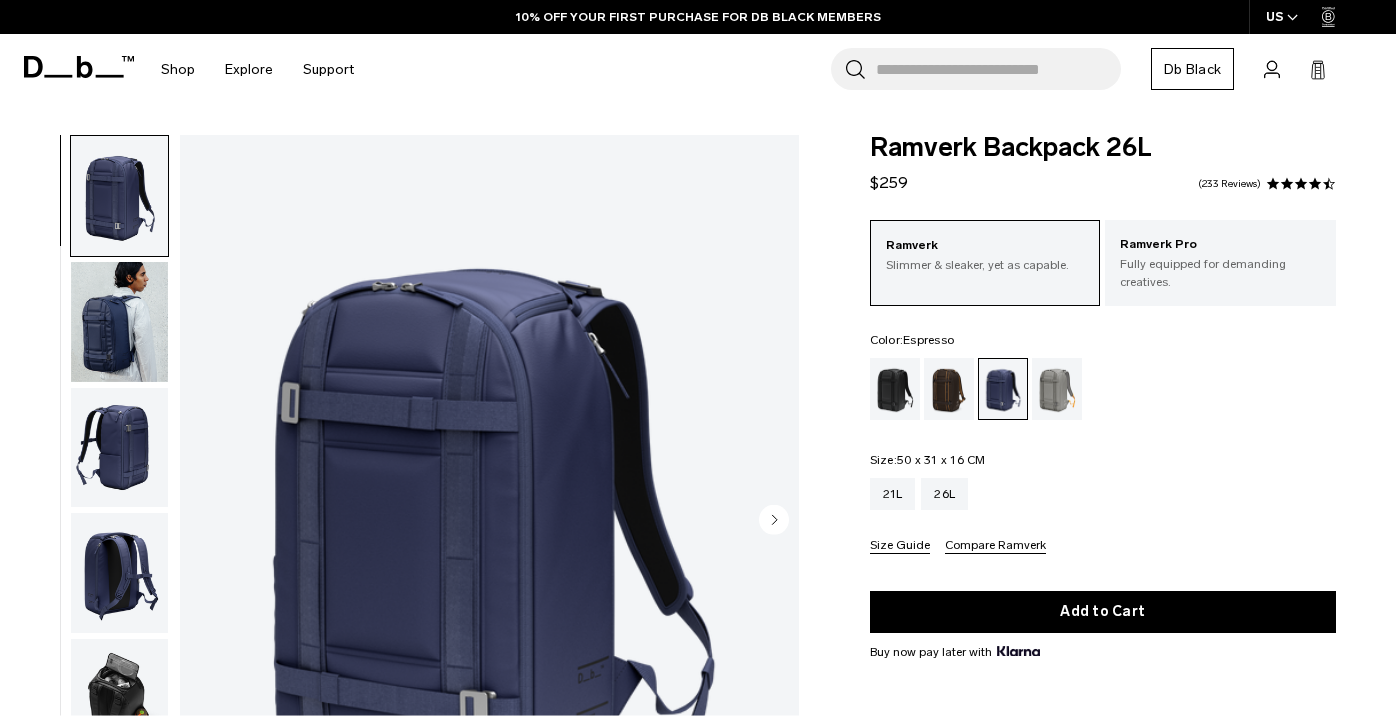 click at bounding box center (949, 389) 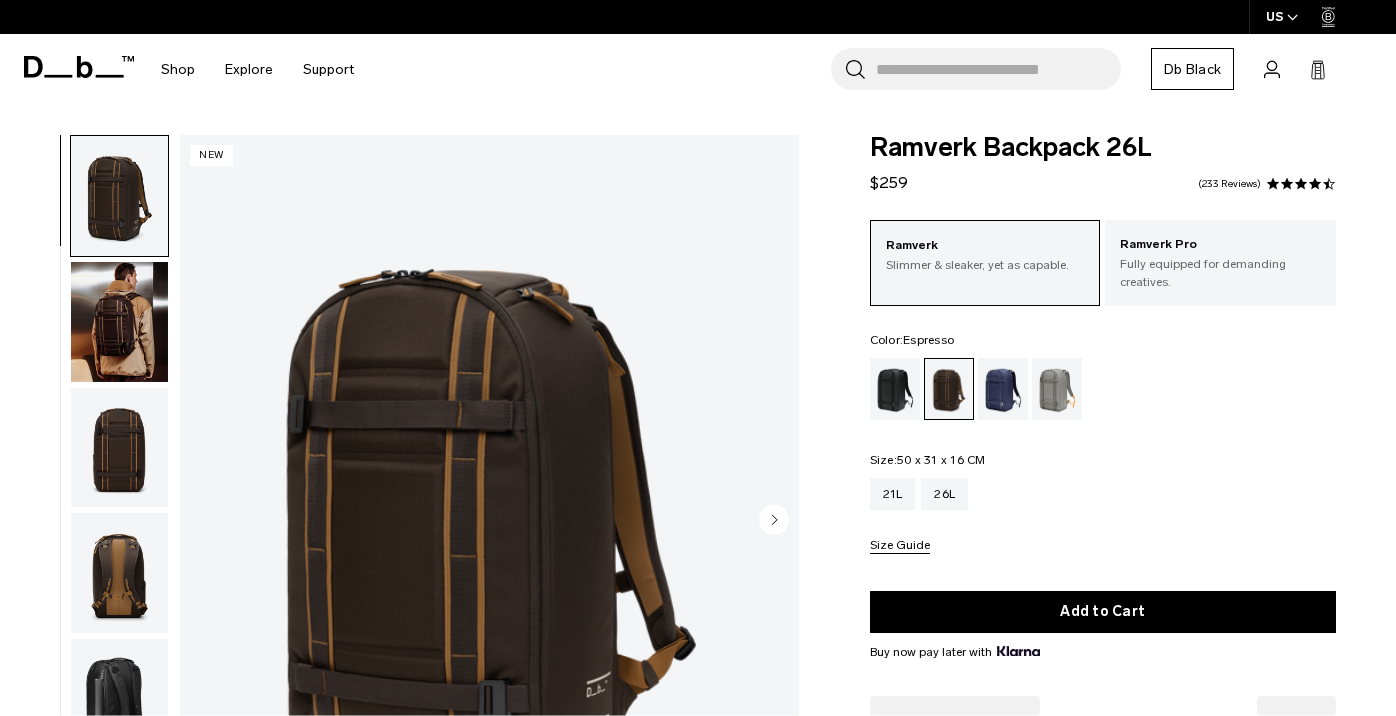 scroll, scrollTop: 0, scrollLeft: 0, axis: both 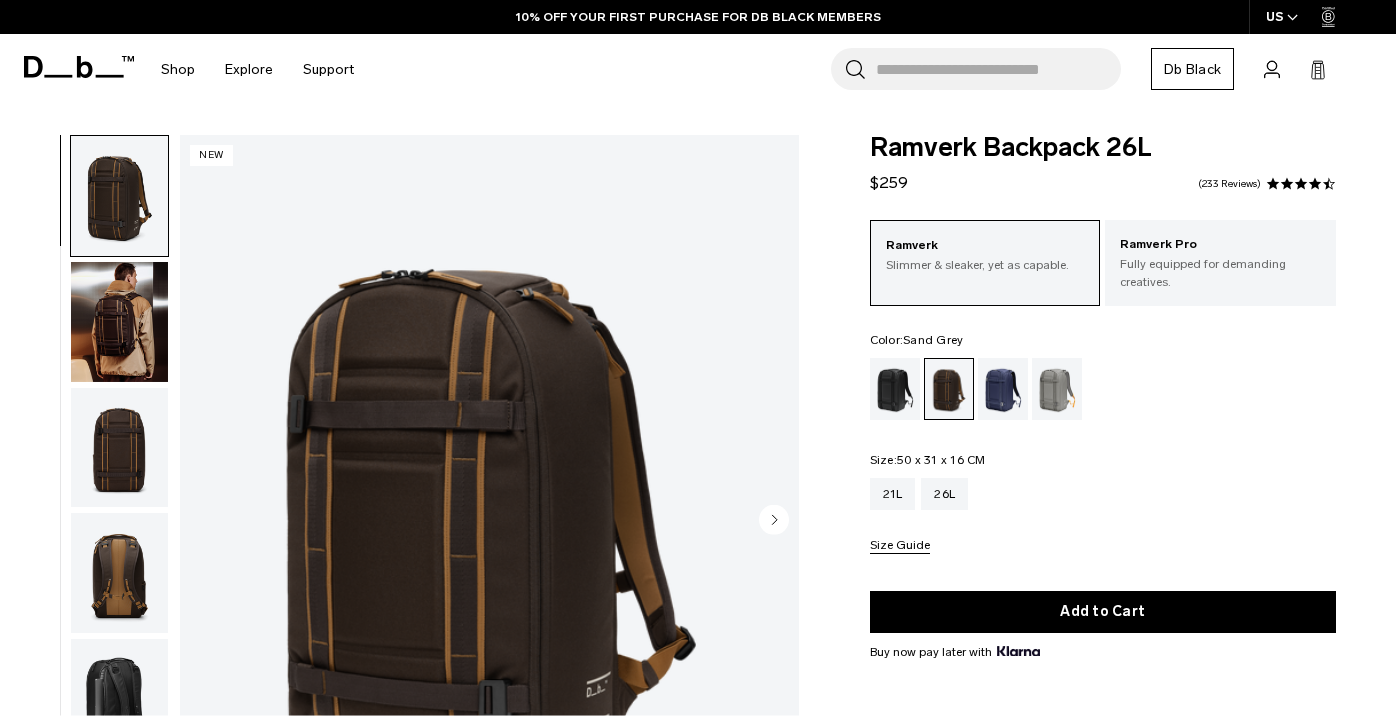 click at bounding box center (1057, 389) 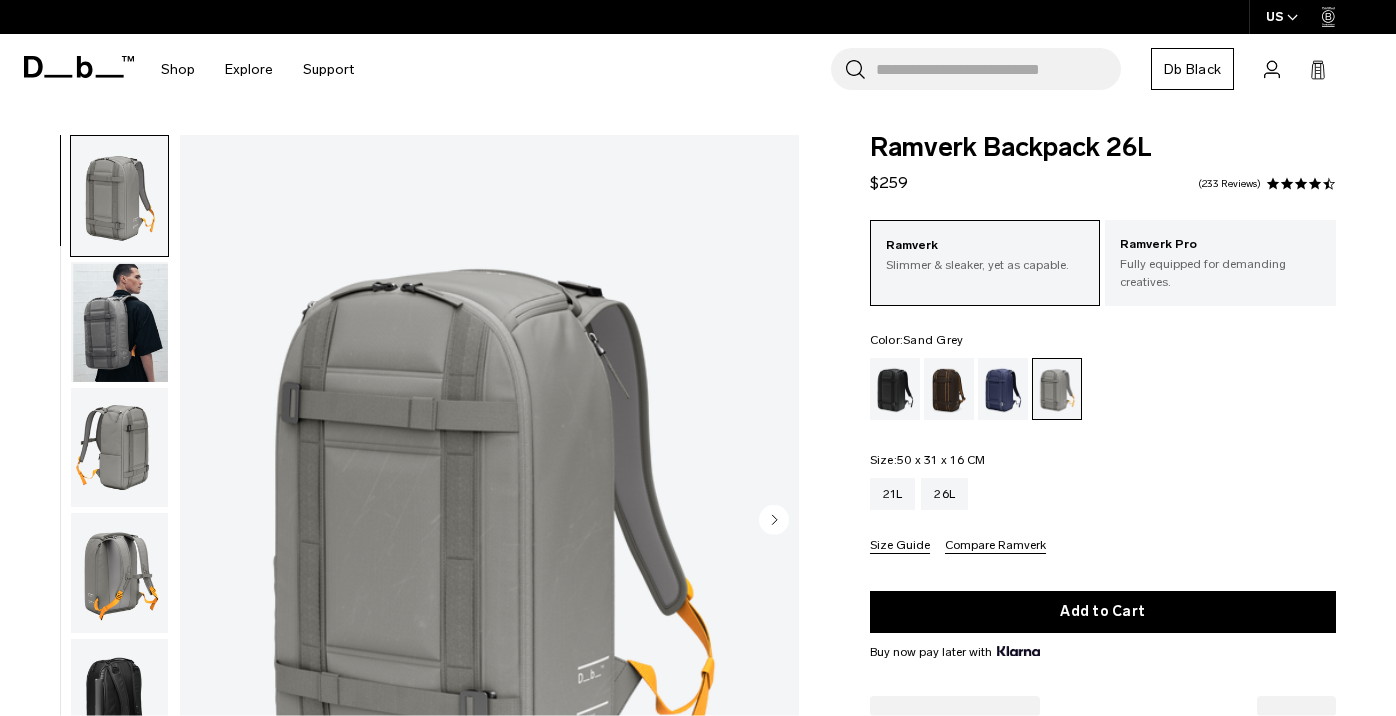 scroll, scrollTop: 0, scrollLeft: 0, axis: both 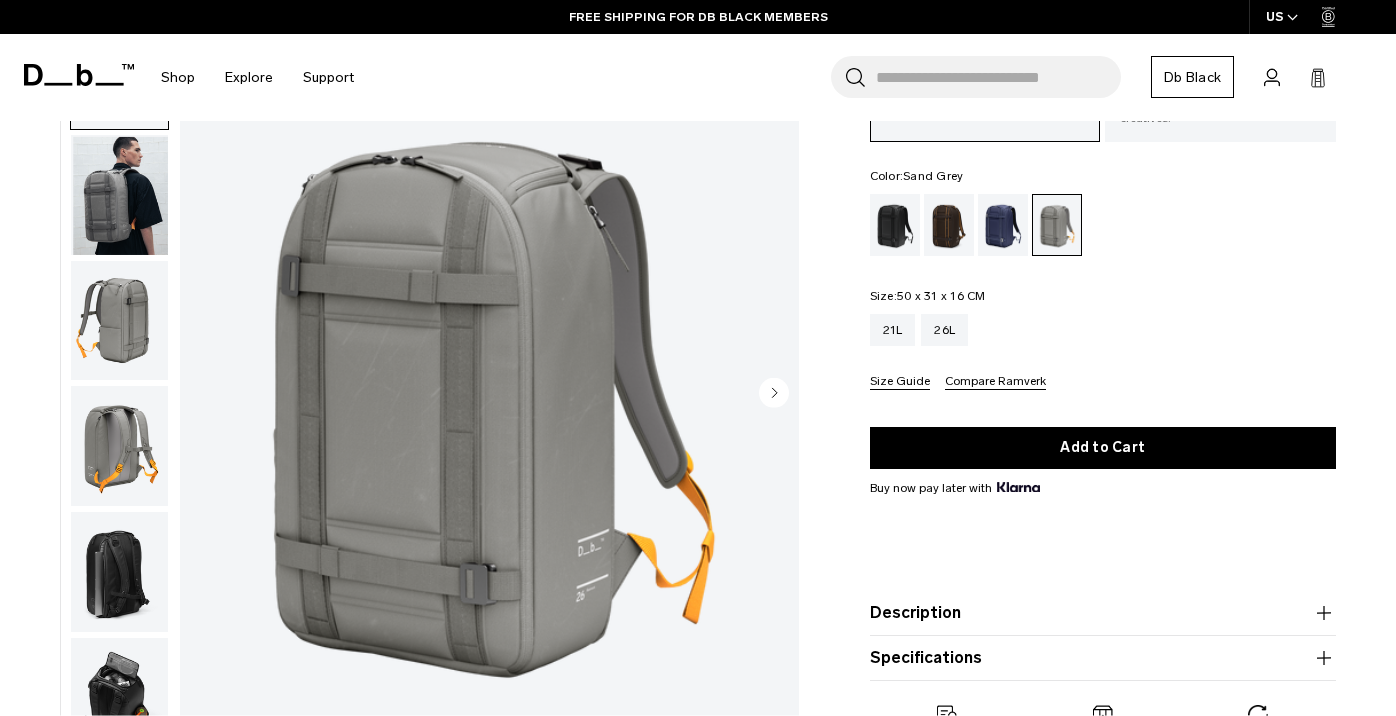 click at bounding box center [119, 194] 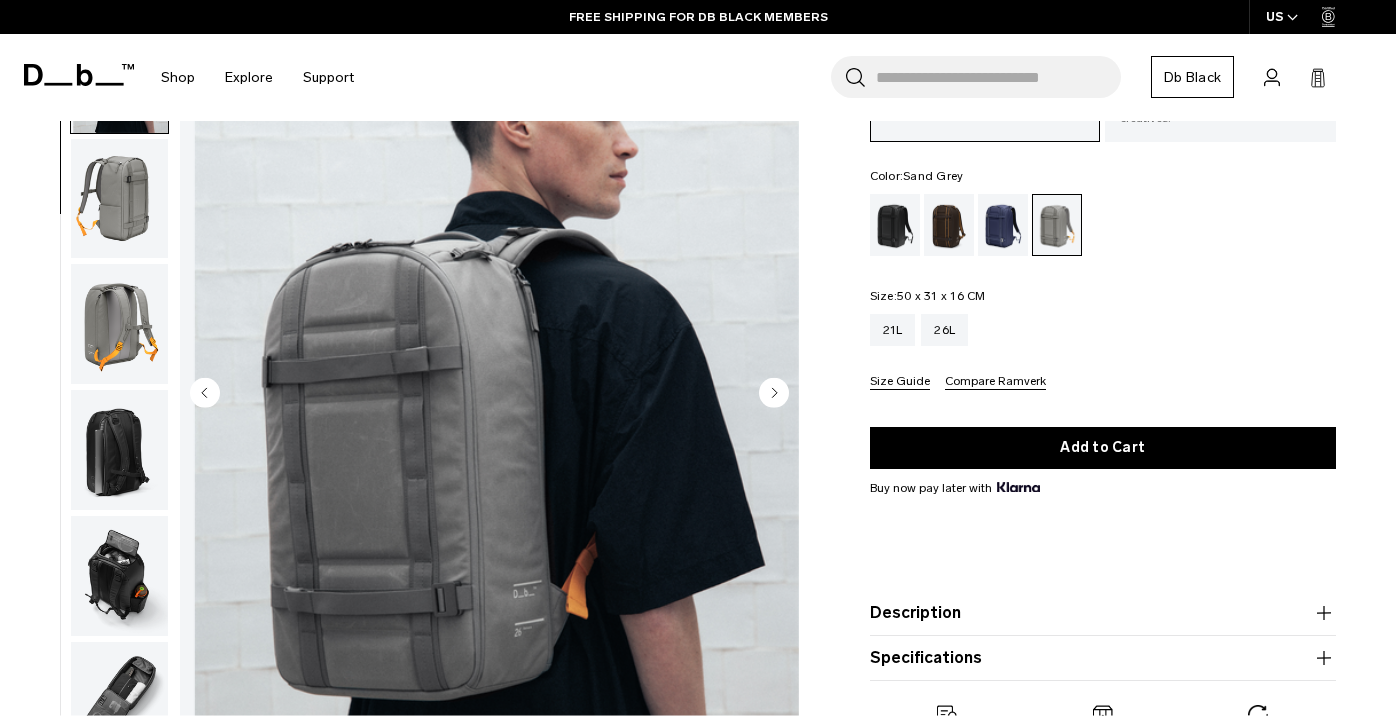 scroll, scrollTop: 126, scrollLeft: 0, axis: vertical 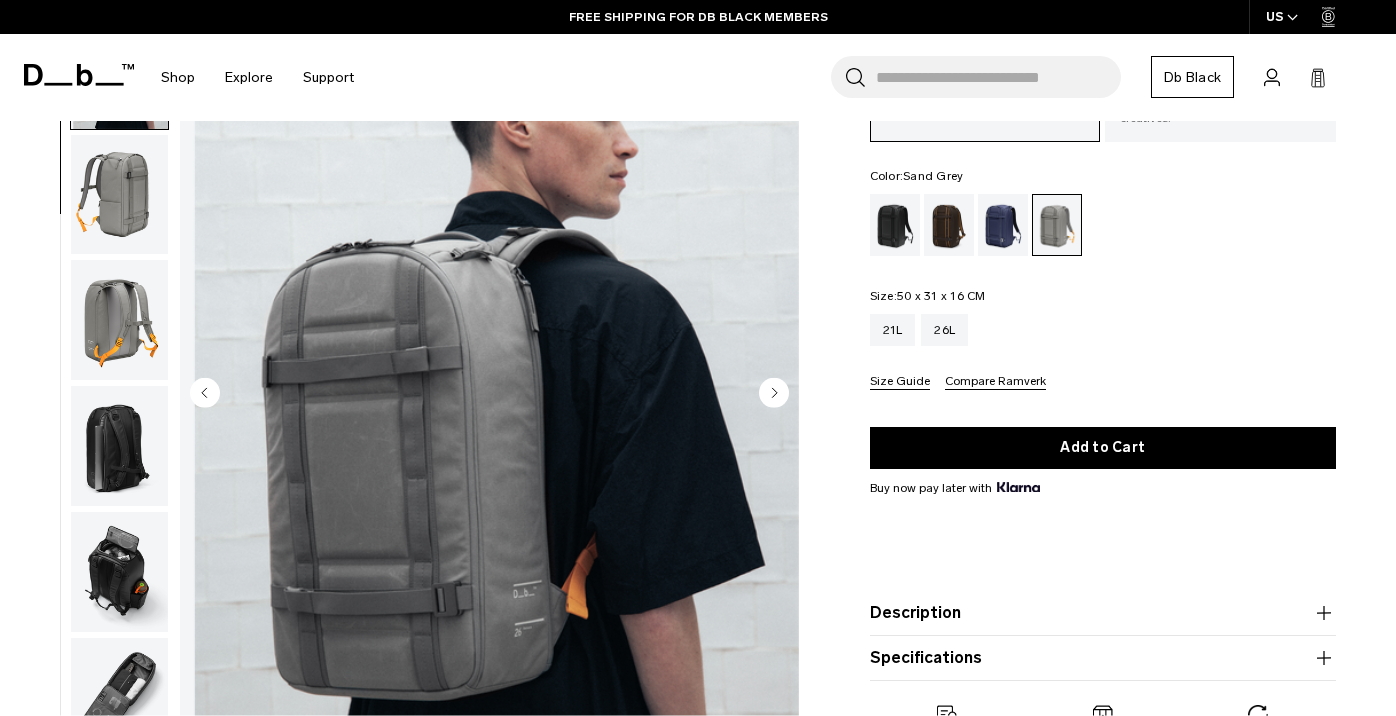 click at bounding box center (489, 394) 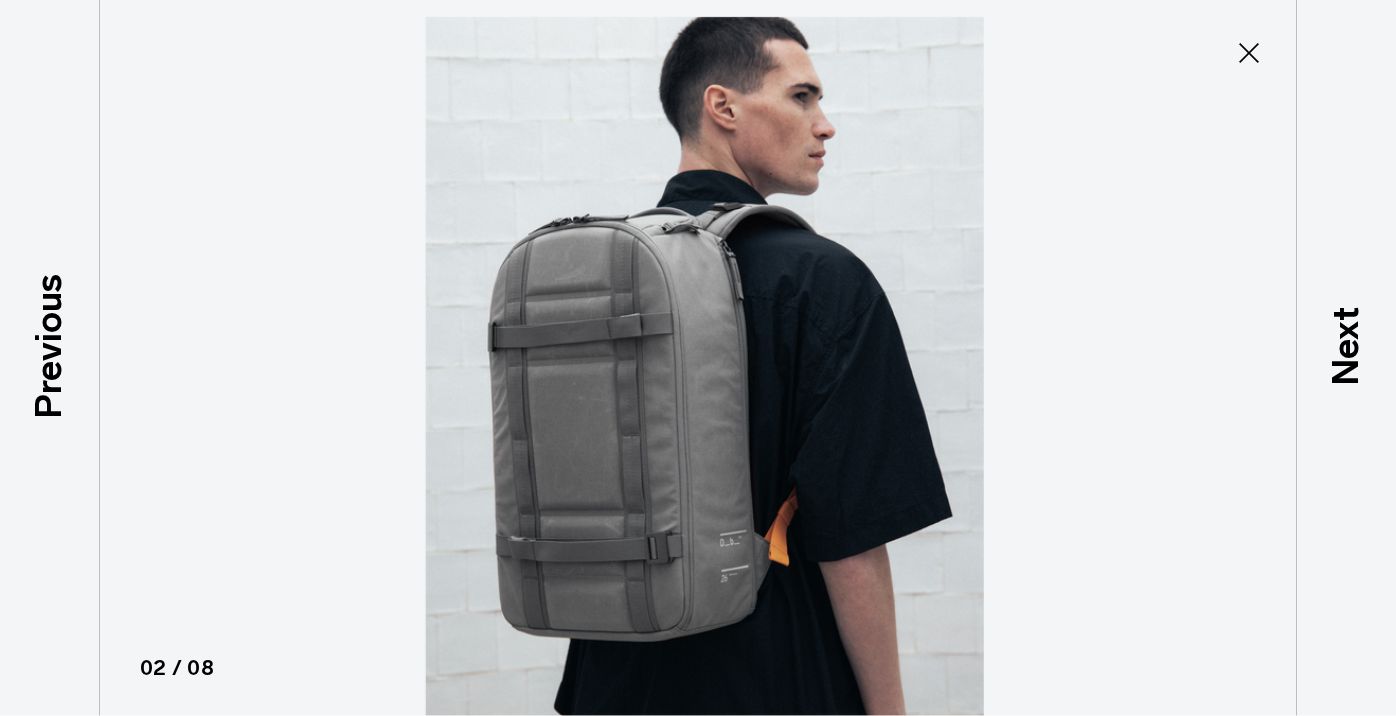 click 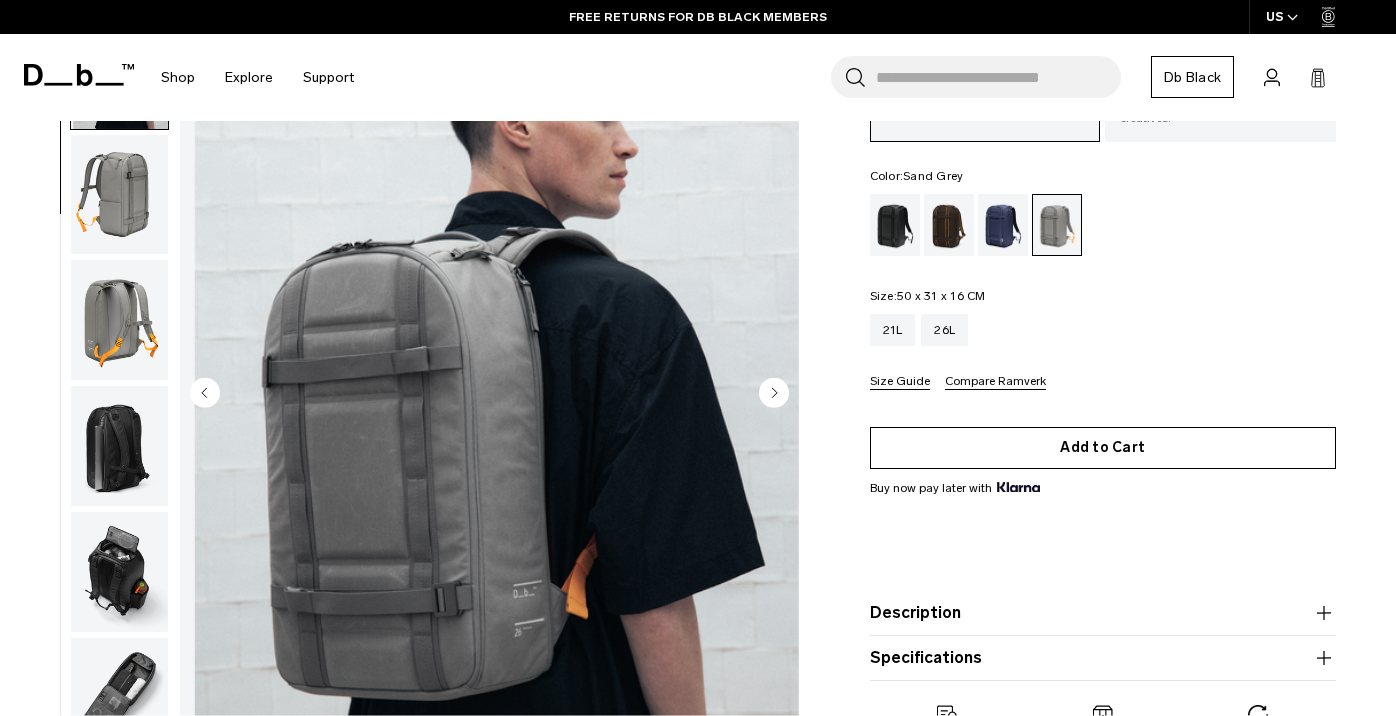click on "Add to Cart" at bounding box center [1103, 448] 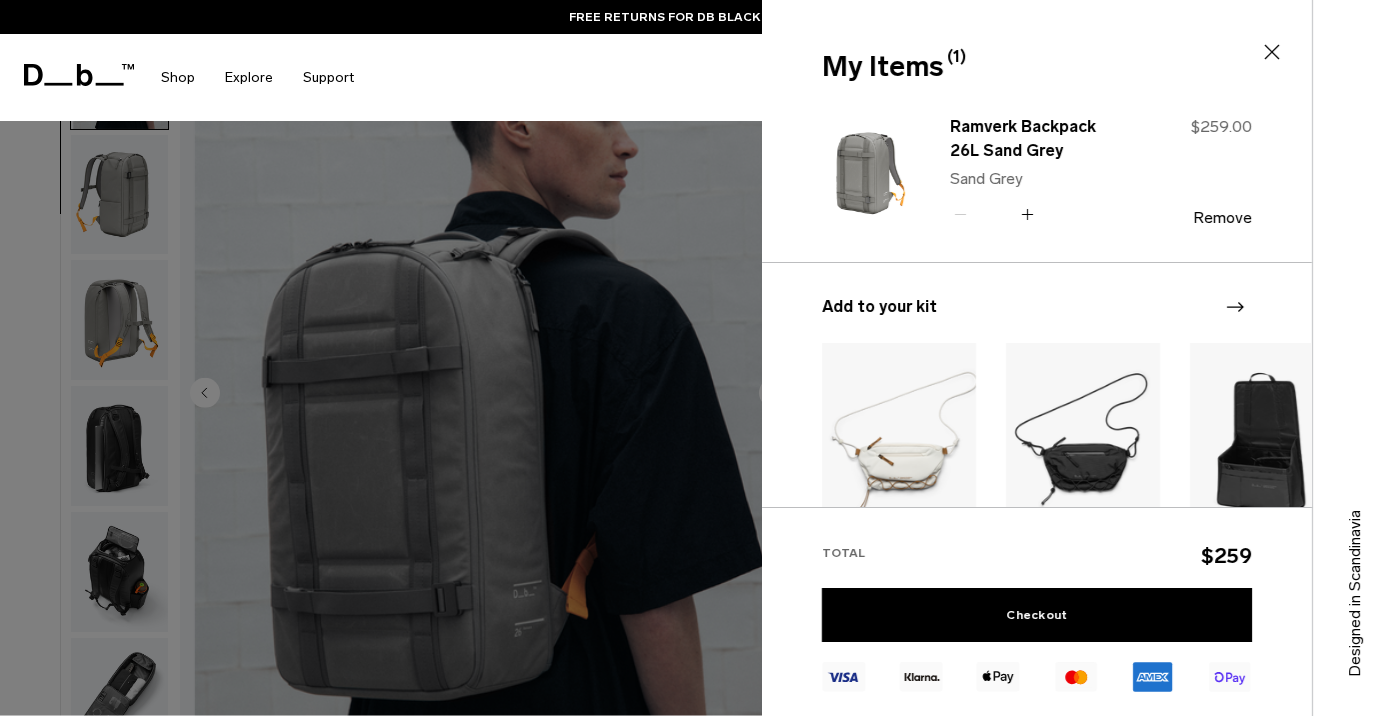 click 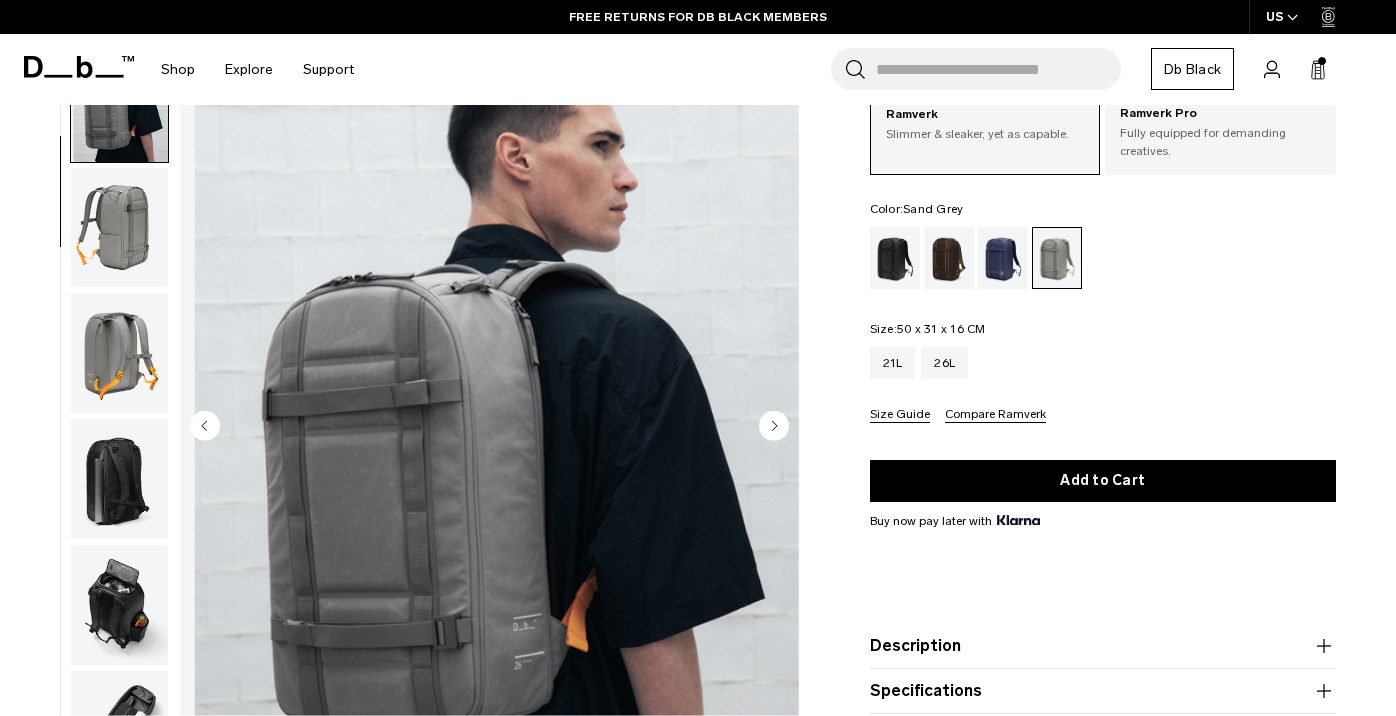 scroll, scrollTop: 52, scrollLeft: 0, axis: vertical 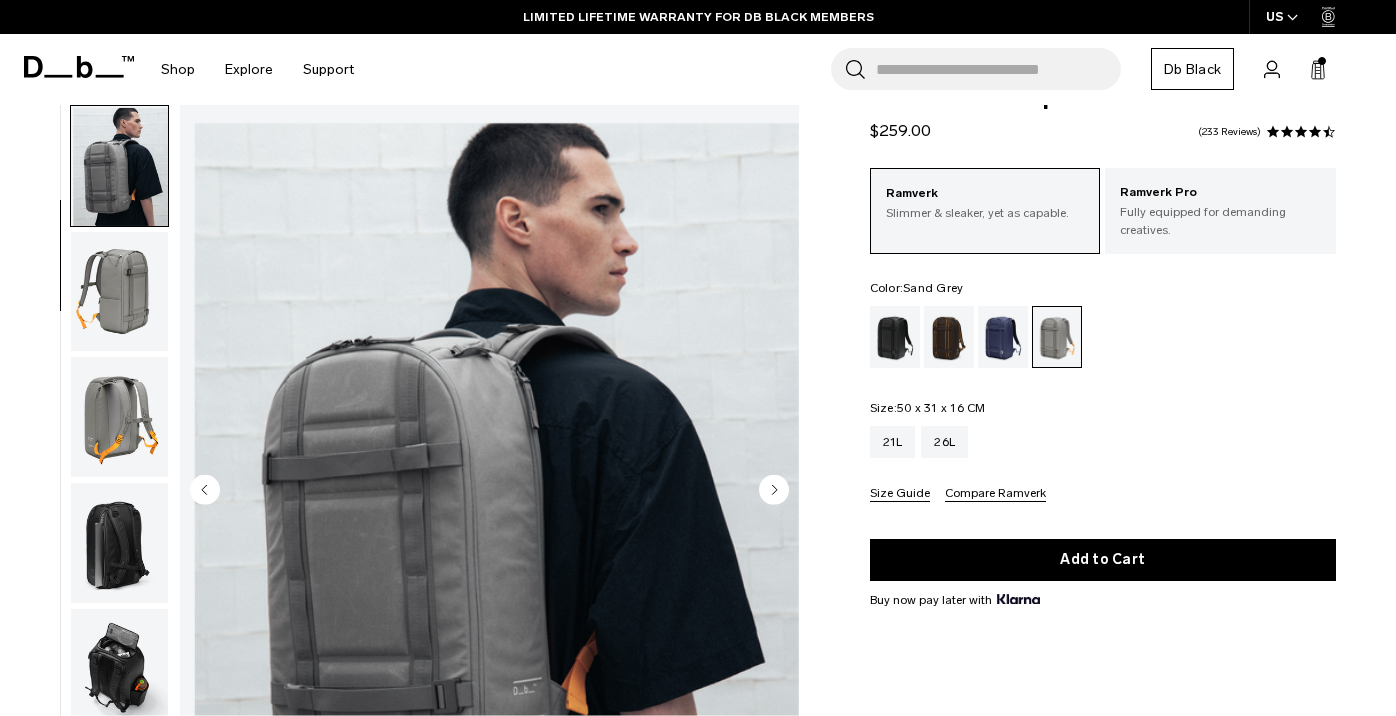 click at bounding box center (1315, 132) 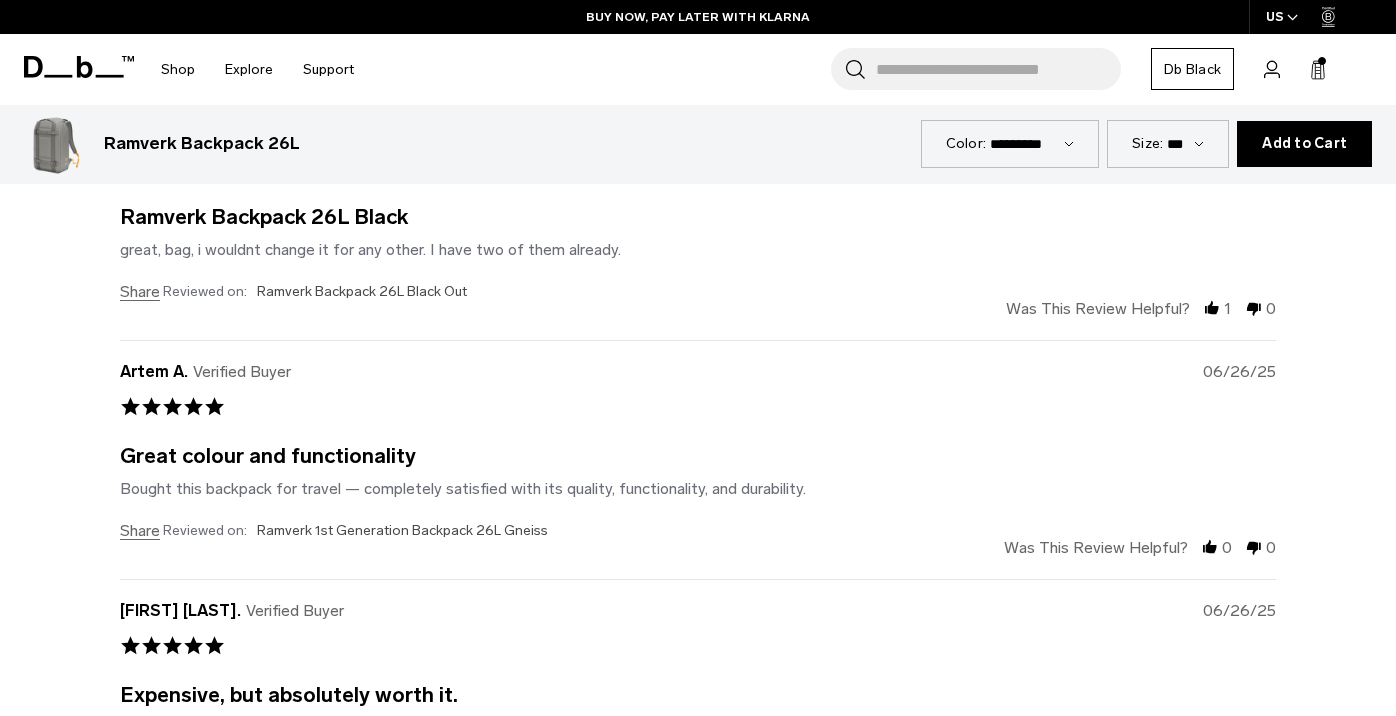 scroll, scrollTop: 6310, scrollLeft: 0, axis: vertical 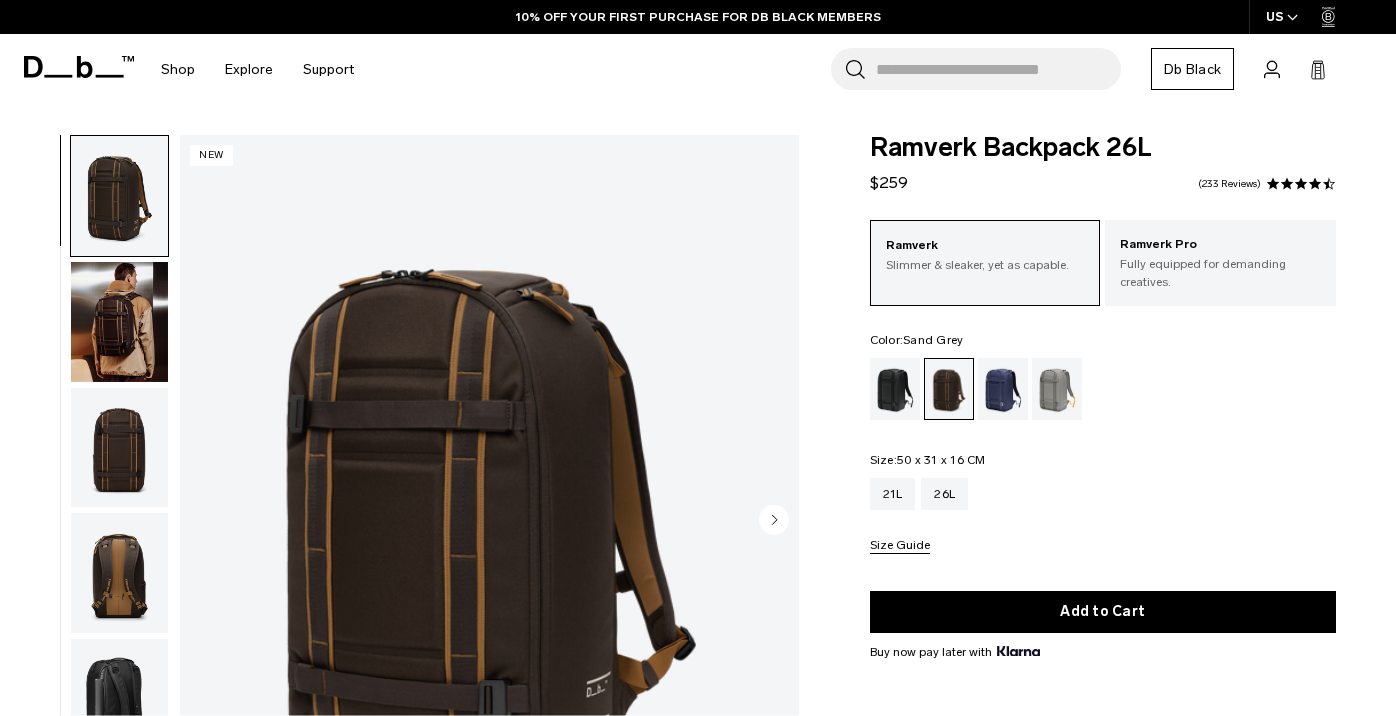 click at bounding box center (1057, 389) 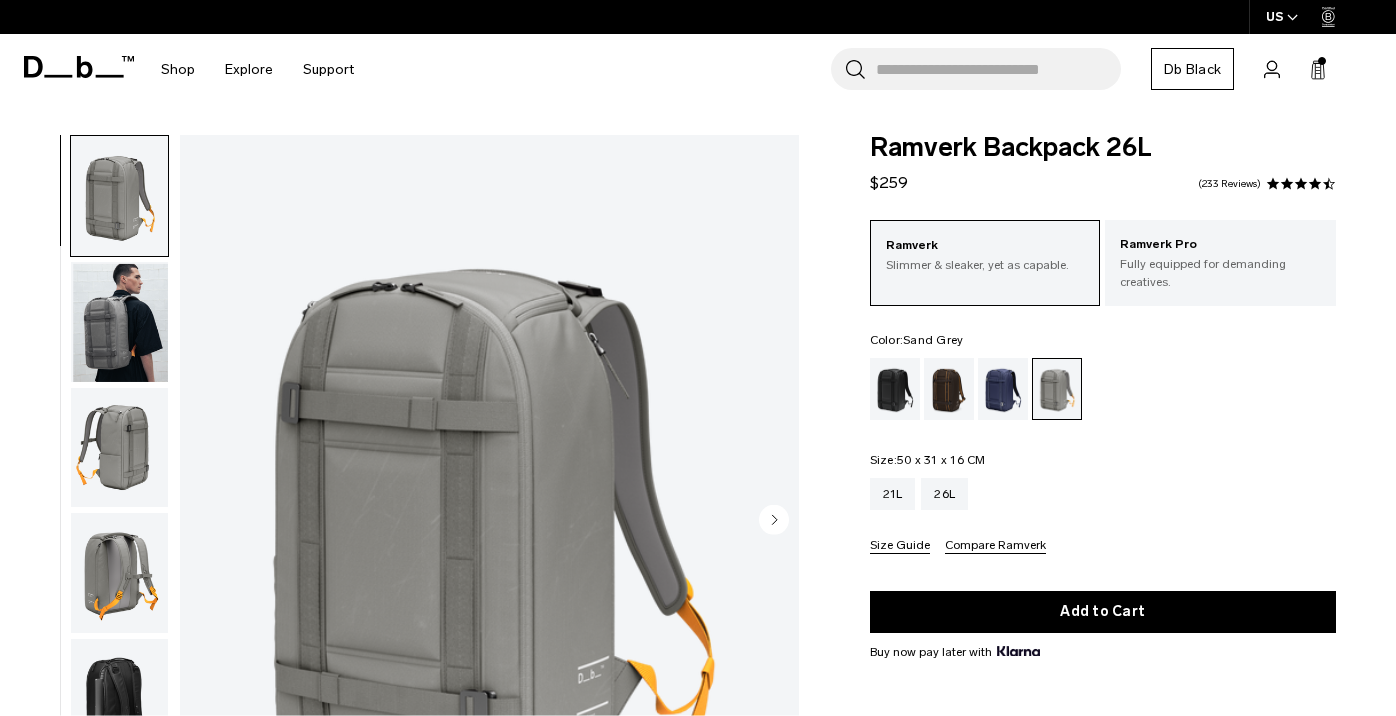 scroll, scrollTop: 0, scrollLeft: 0, axis: both 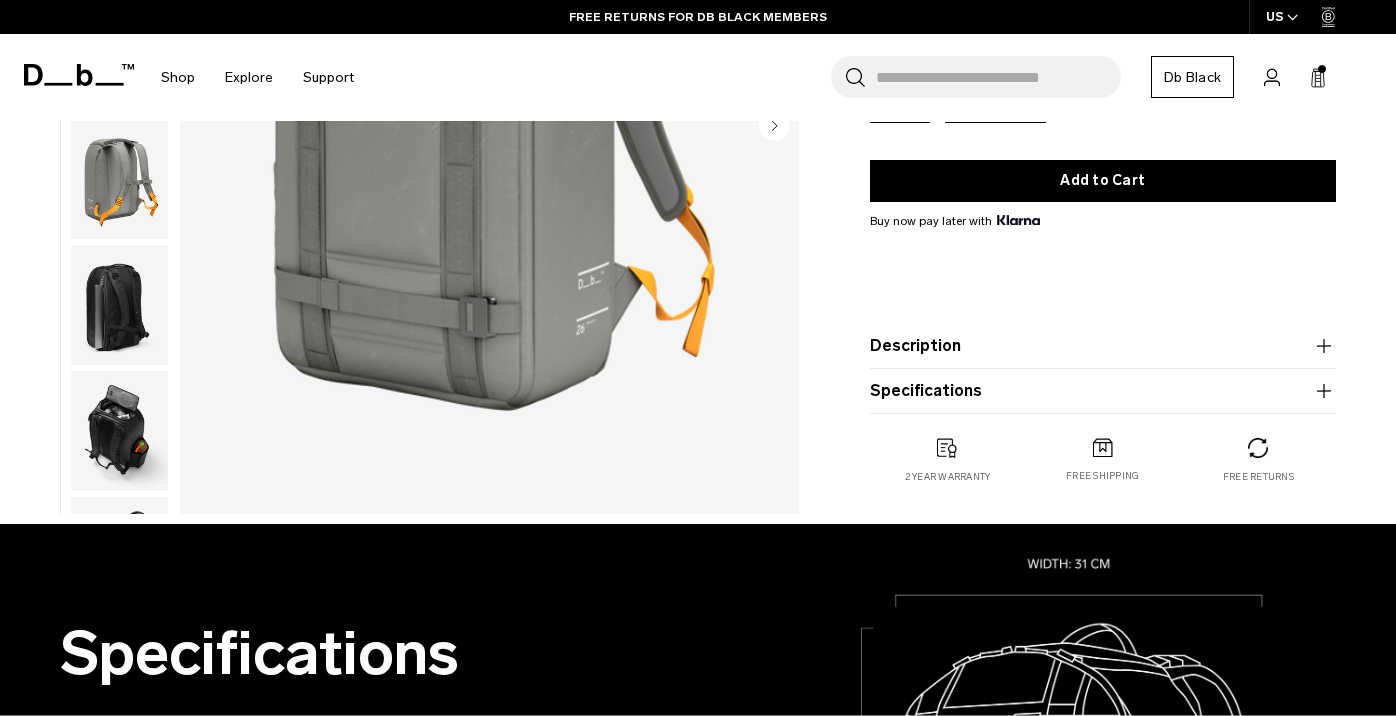click on "Description" at bounding box center (1103, 346) 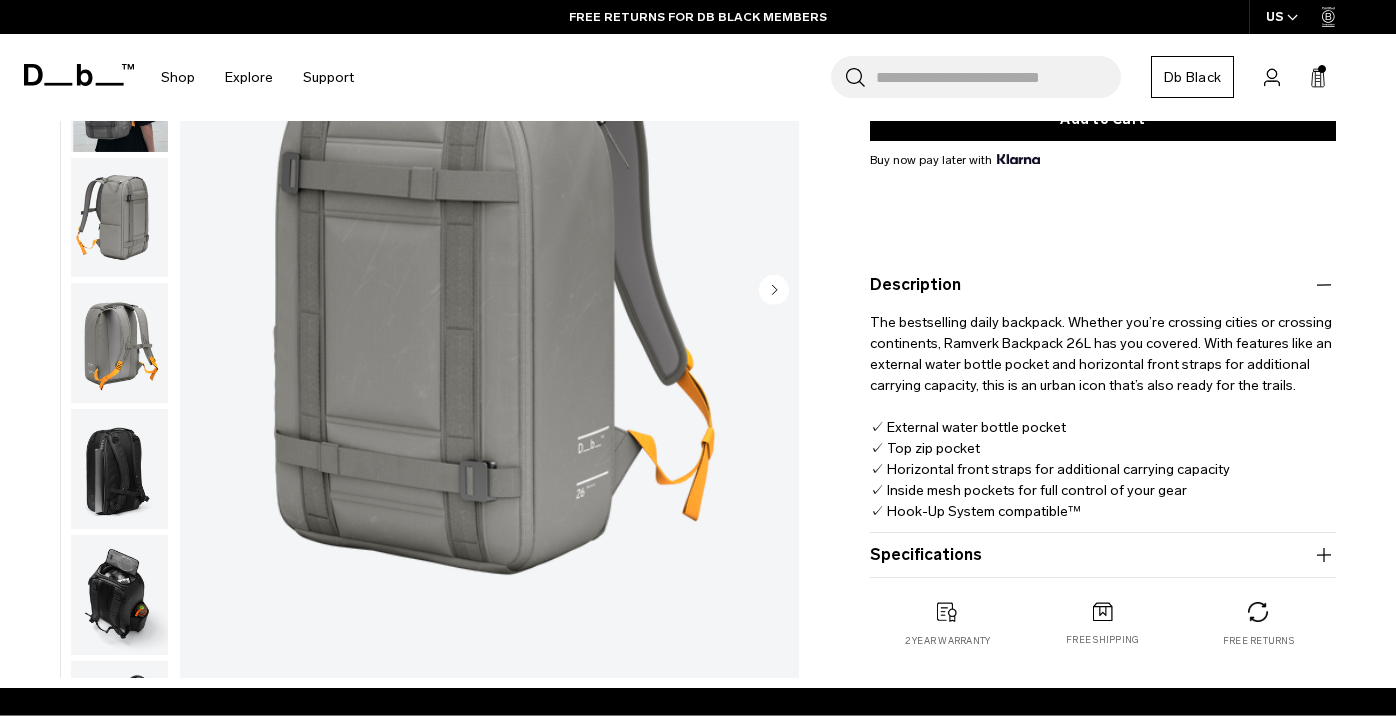 scroll, scrollTop: 495, scrollLeft: 0, axis: vertical 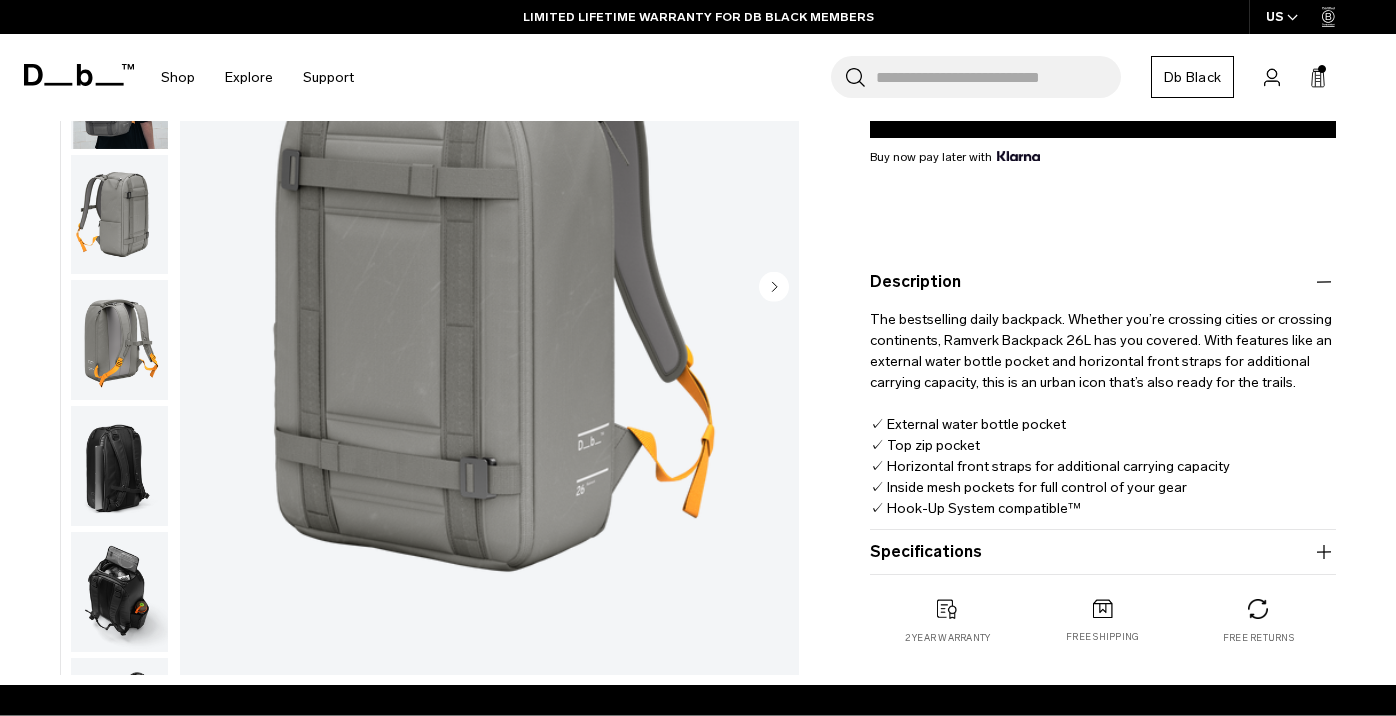 click on "Specifications
Volume  26 Litres
Dimensions   50 x 31 x 16 CM (H x W x D)
Weight  1.3 KG" at bounding box center (1103, 552) 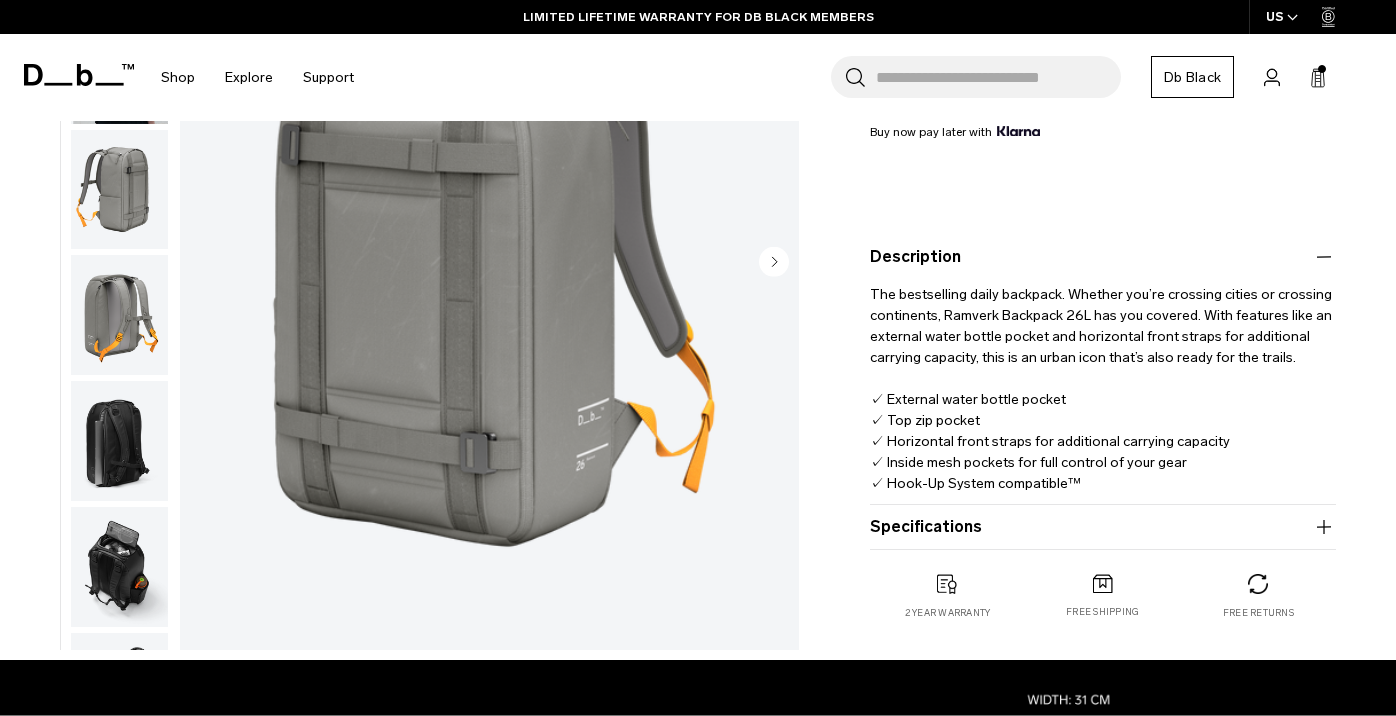 scroll, scrollTop: 530, scrollLeft: 0, axis: vertical 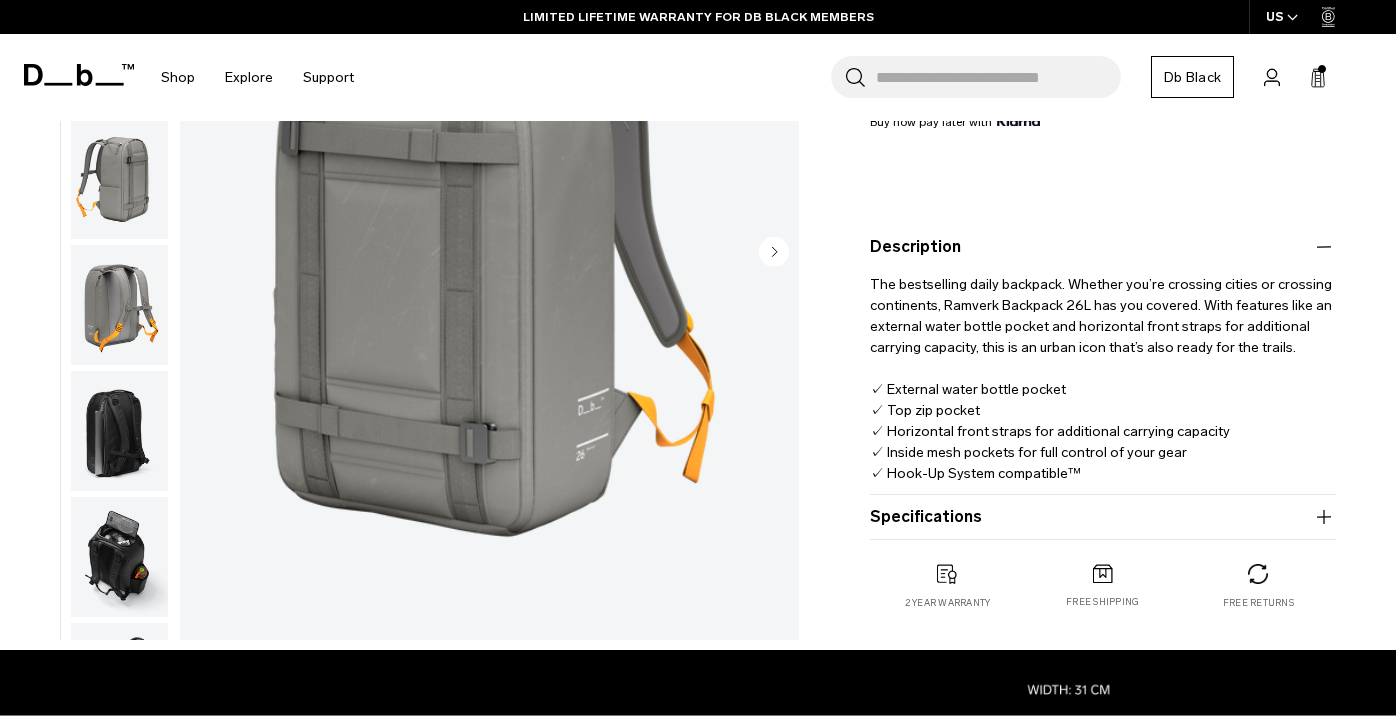 click on "Specifications" at bounding box center [1103, 517] 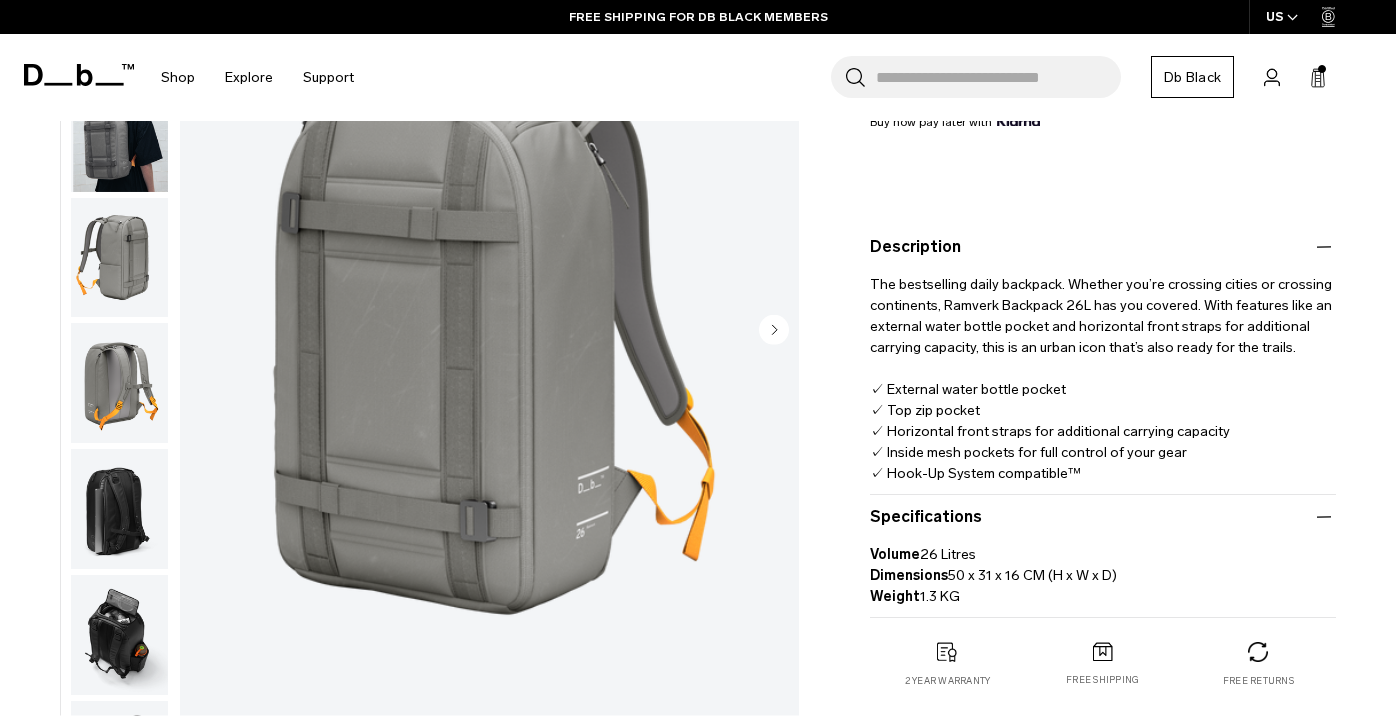 click 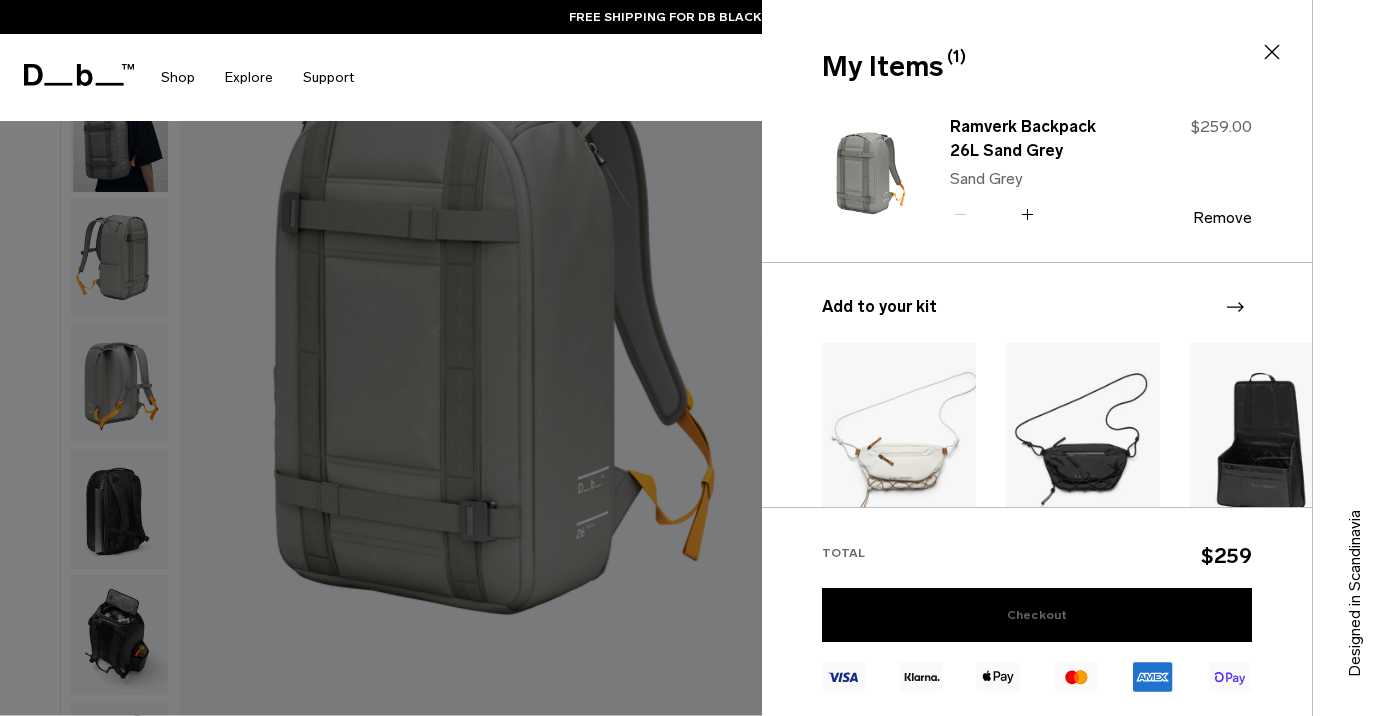 click on "Checkout" at bounding box center (1037, 615) 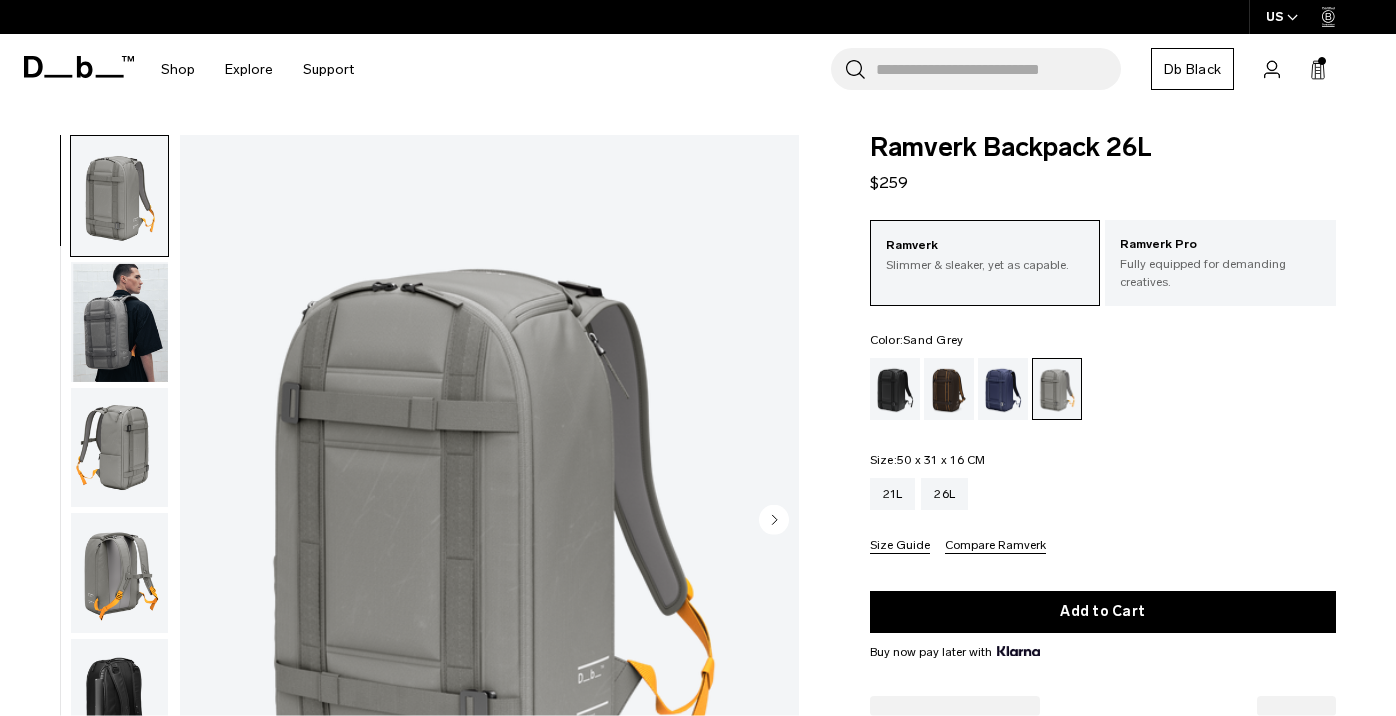 scroll, scrollTop: 530, scrollLeft: 0, axis: vertical 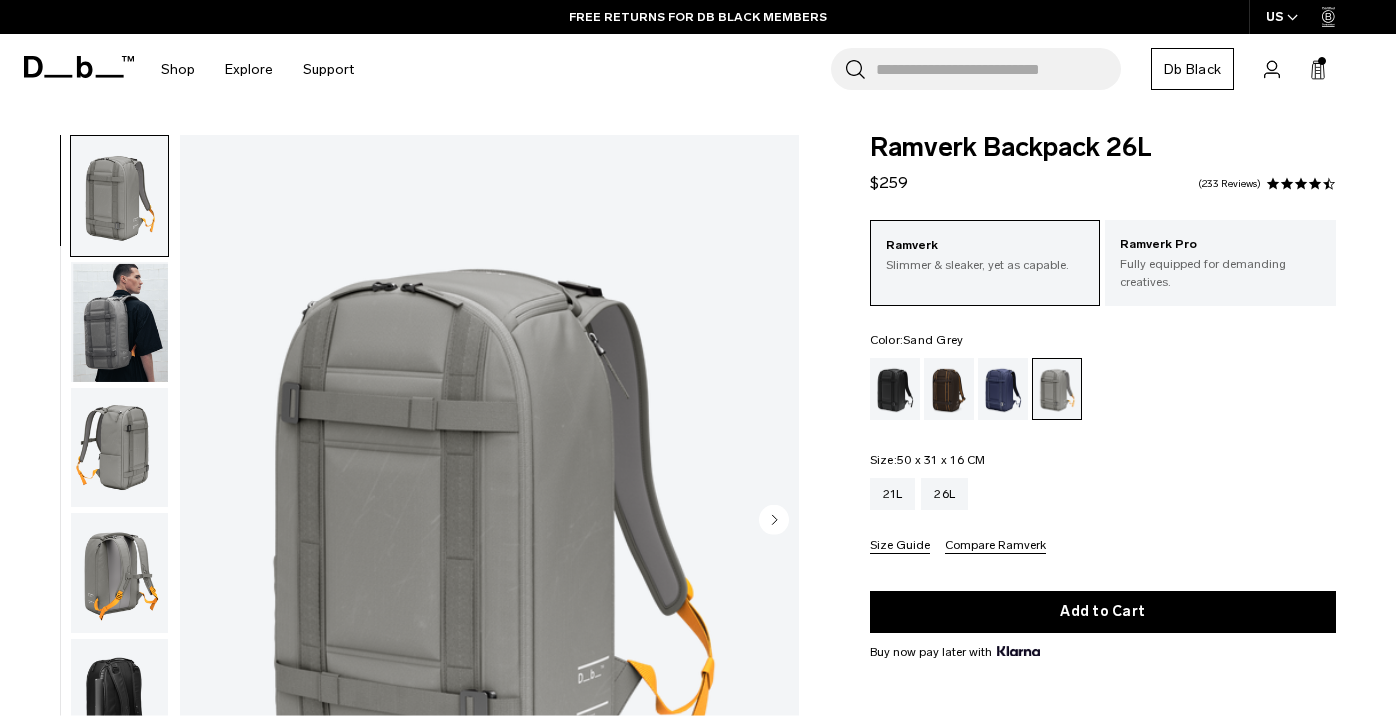 click on "Db Black" at bounding box center (1192, 69) 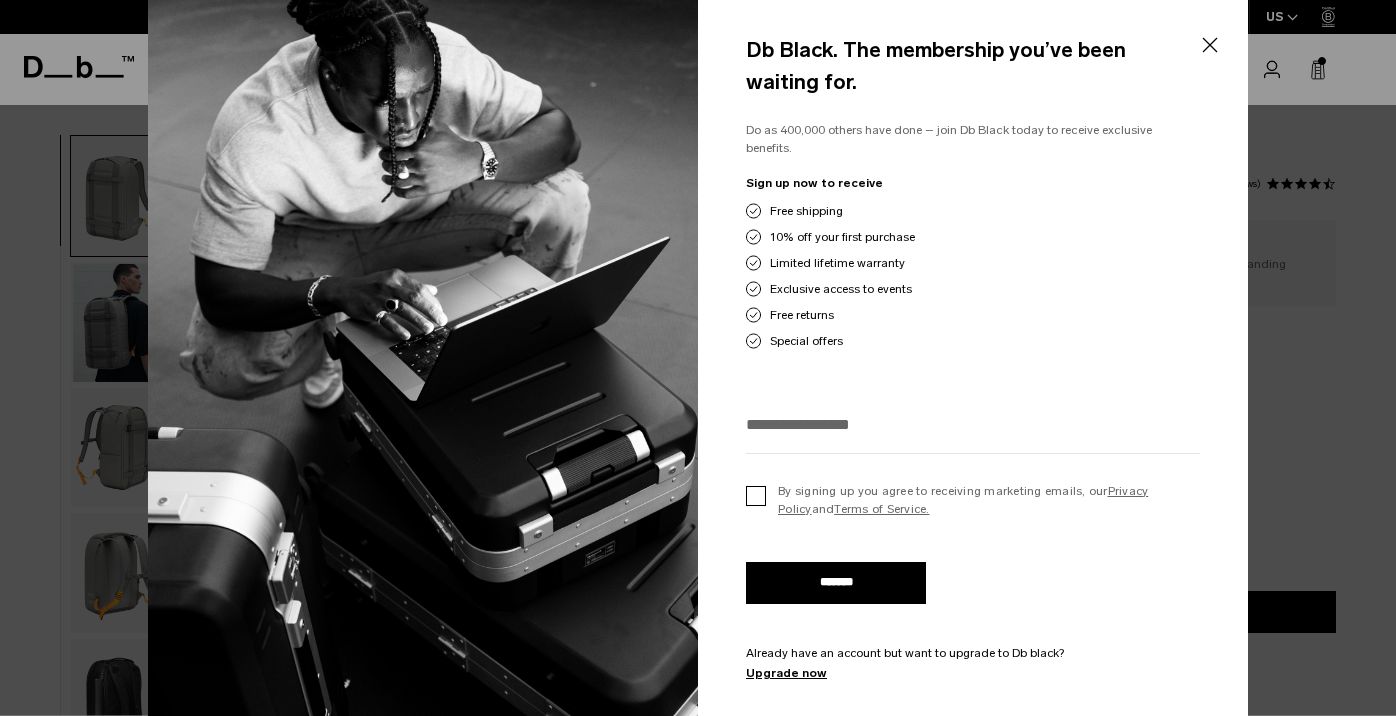 click on "By signing up you agree to receiving marketing emails, our  Privacy Policy  and  Terms of Service." at bounding box center (973, 500) 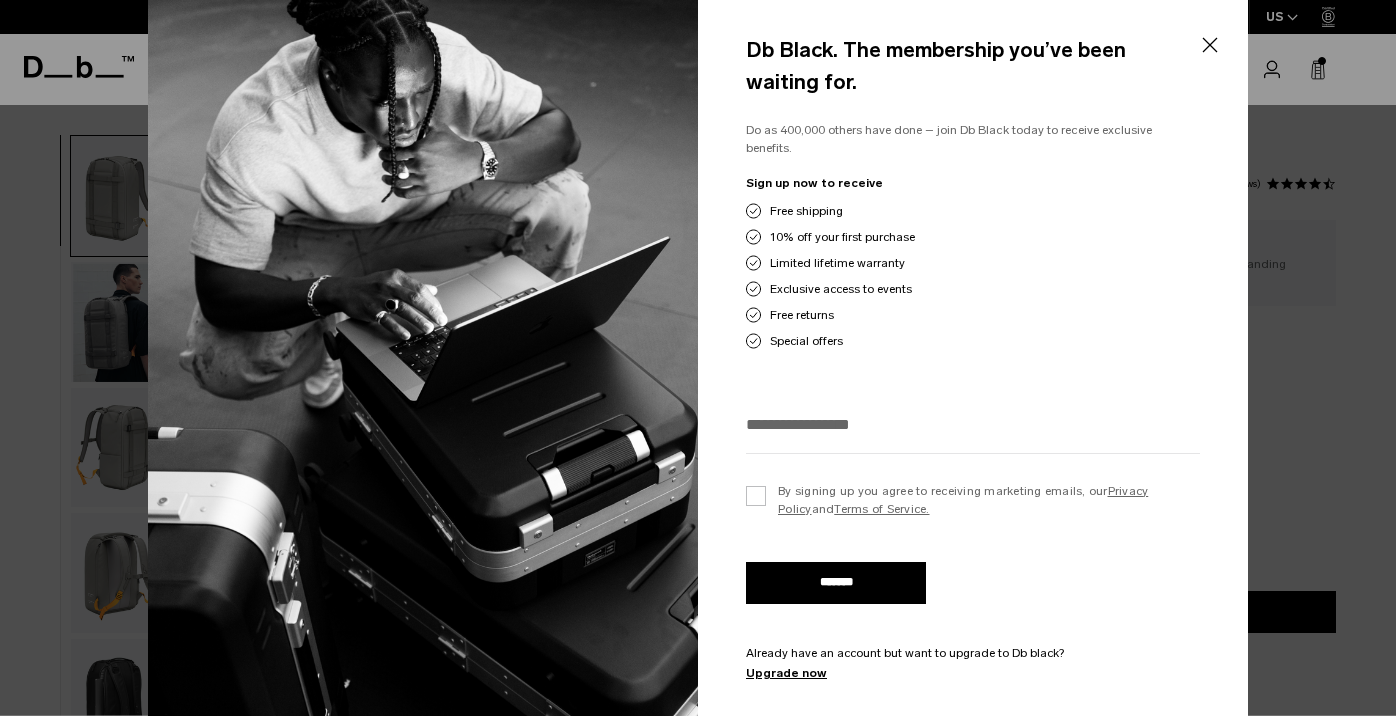 click on "*******" at bounding box center [836, 583] 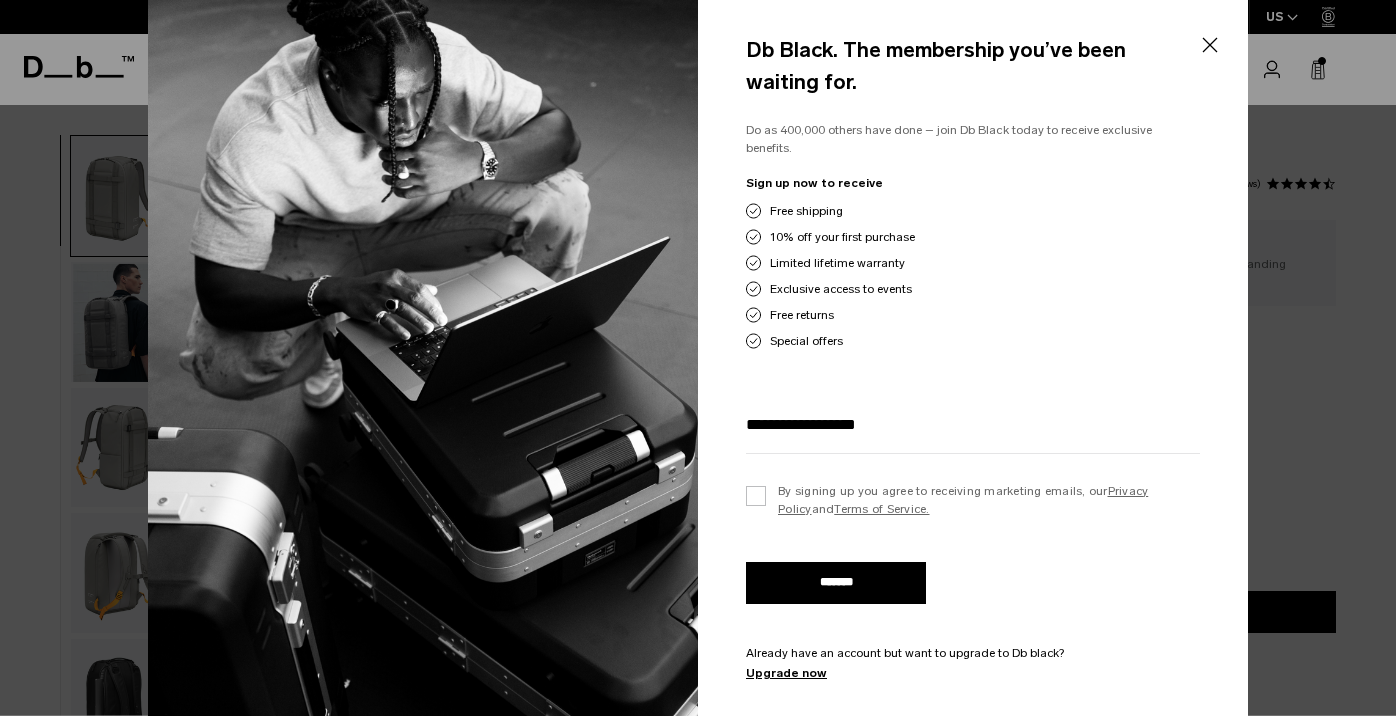 type on "**********" 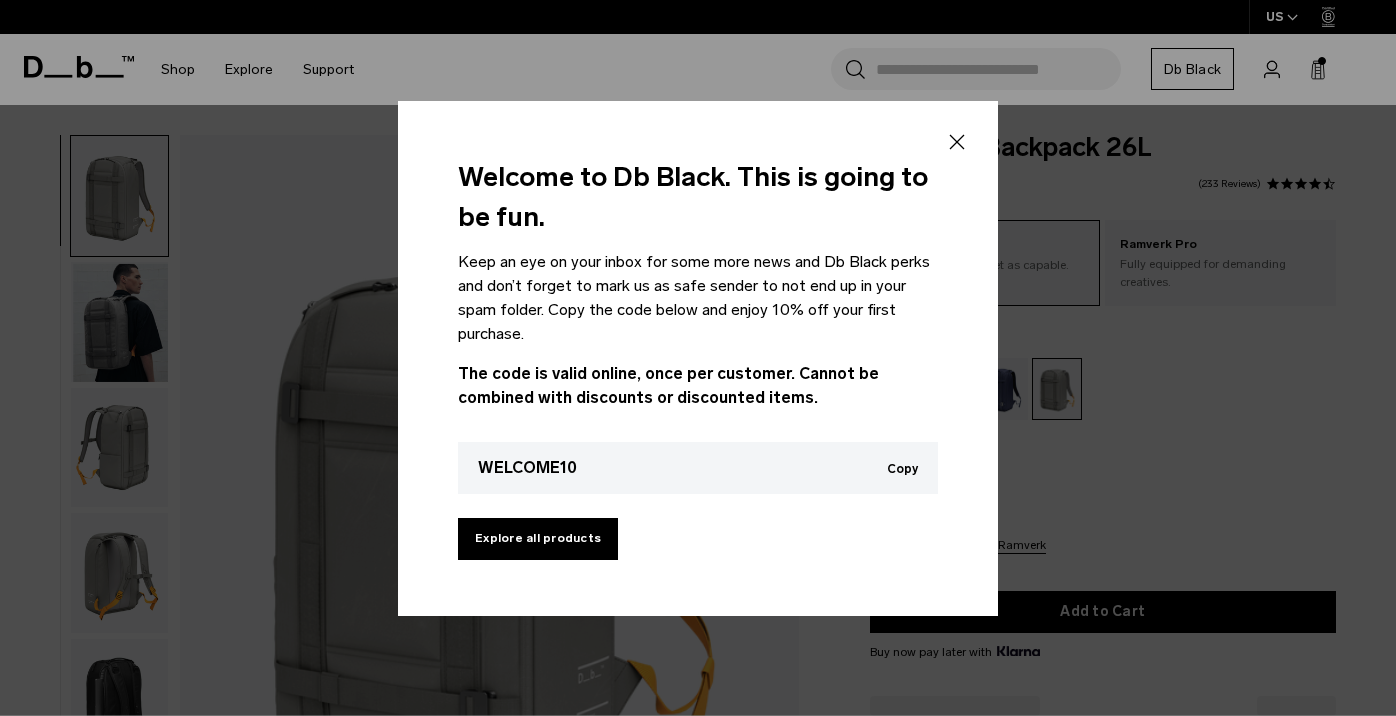 scroll, scrollTop: 0, scrollLeft: 0, axis: both 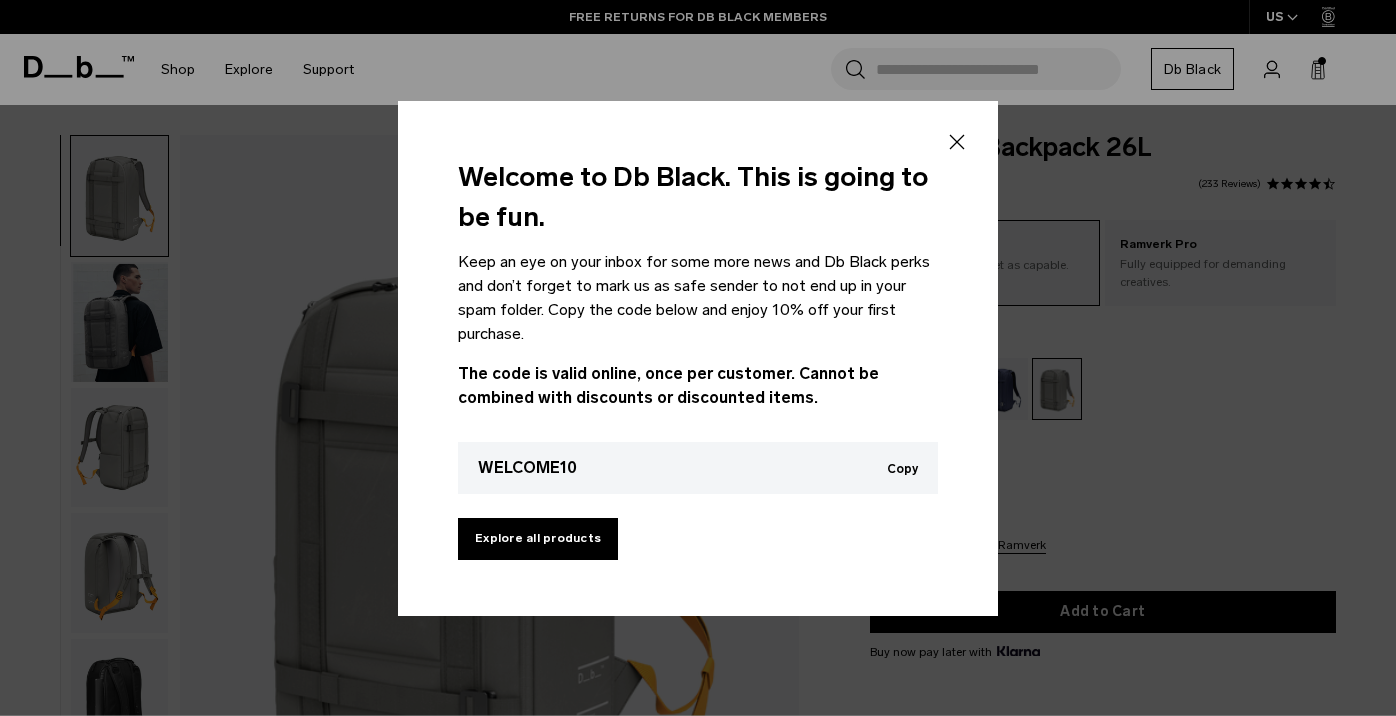 click on "Copy" at bounding box center (902, 469) 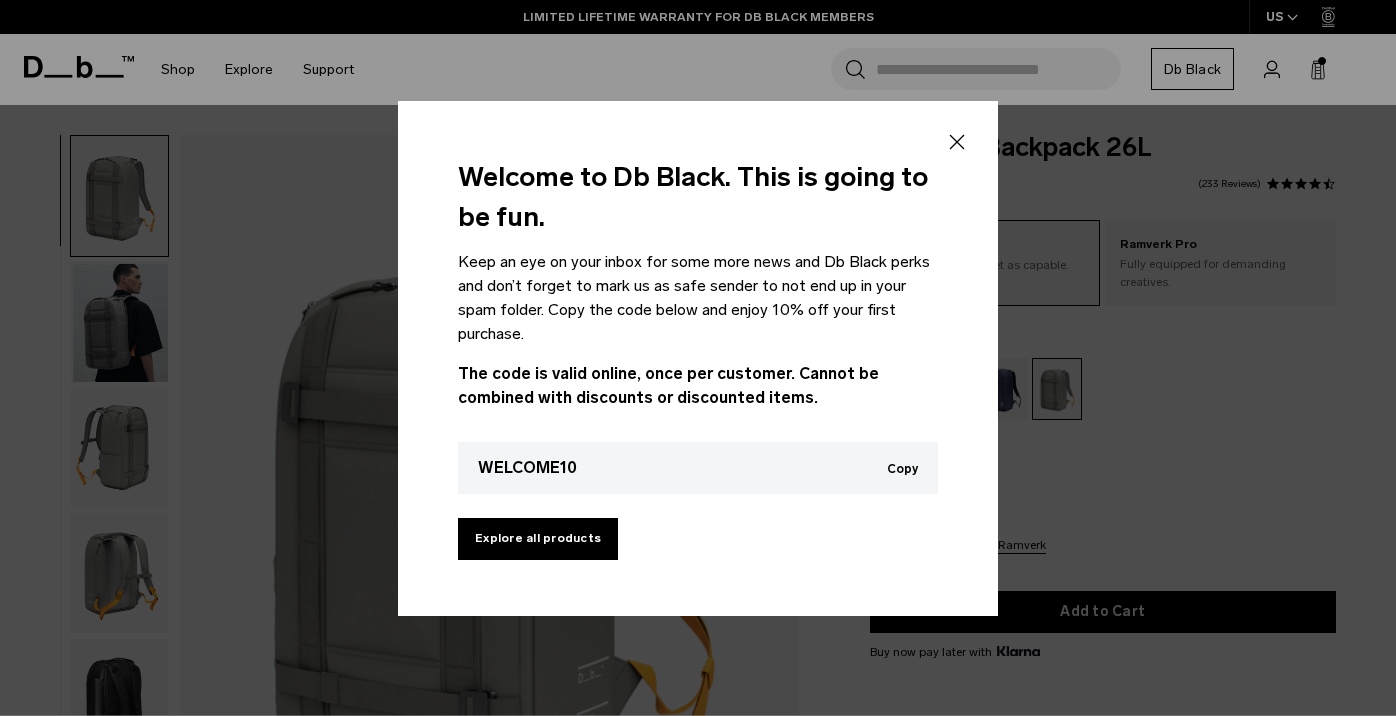 click 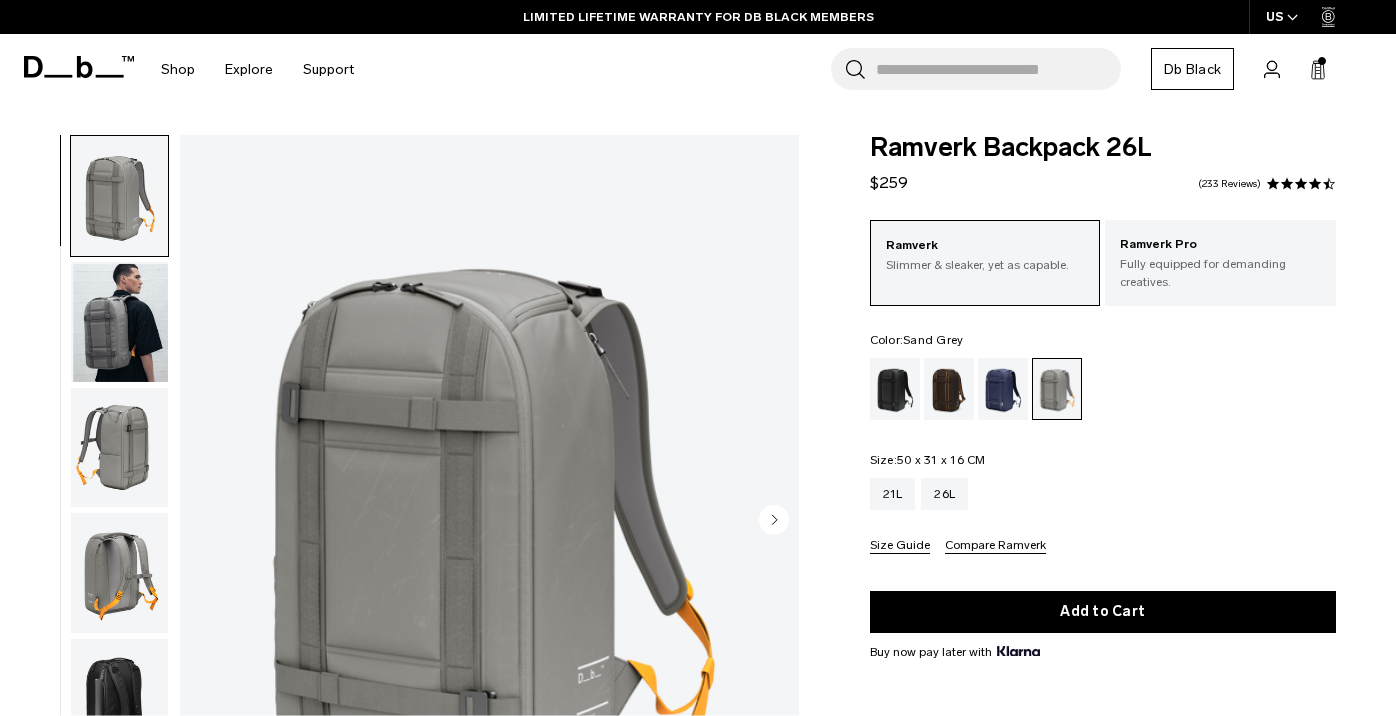 click 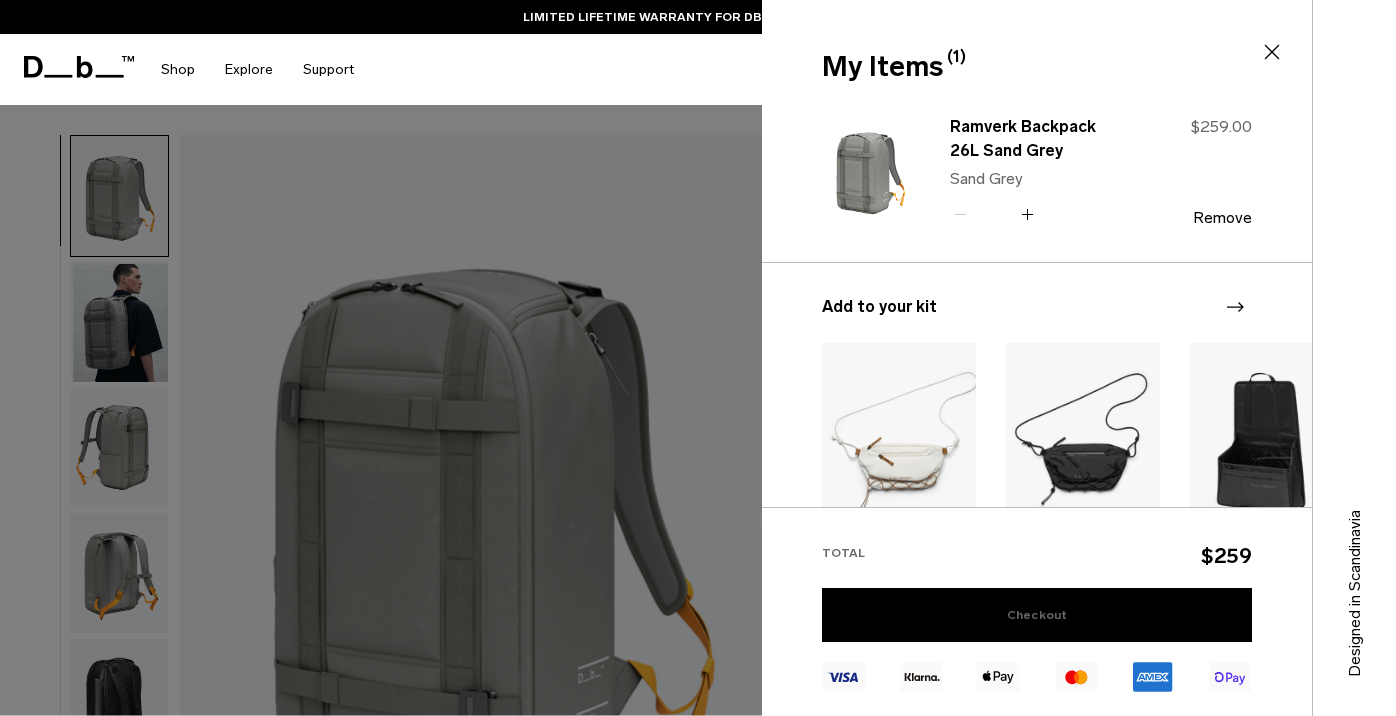 click on "Checkout" at bounding box center [1037, 615] 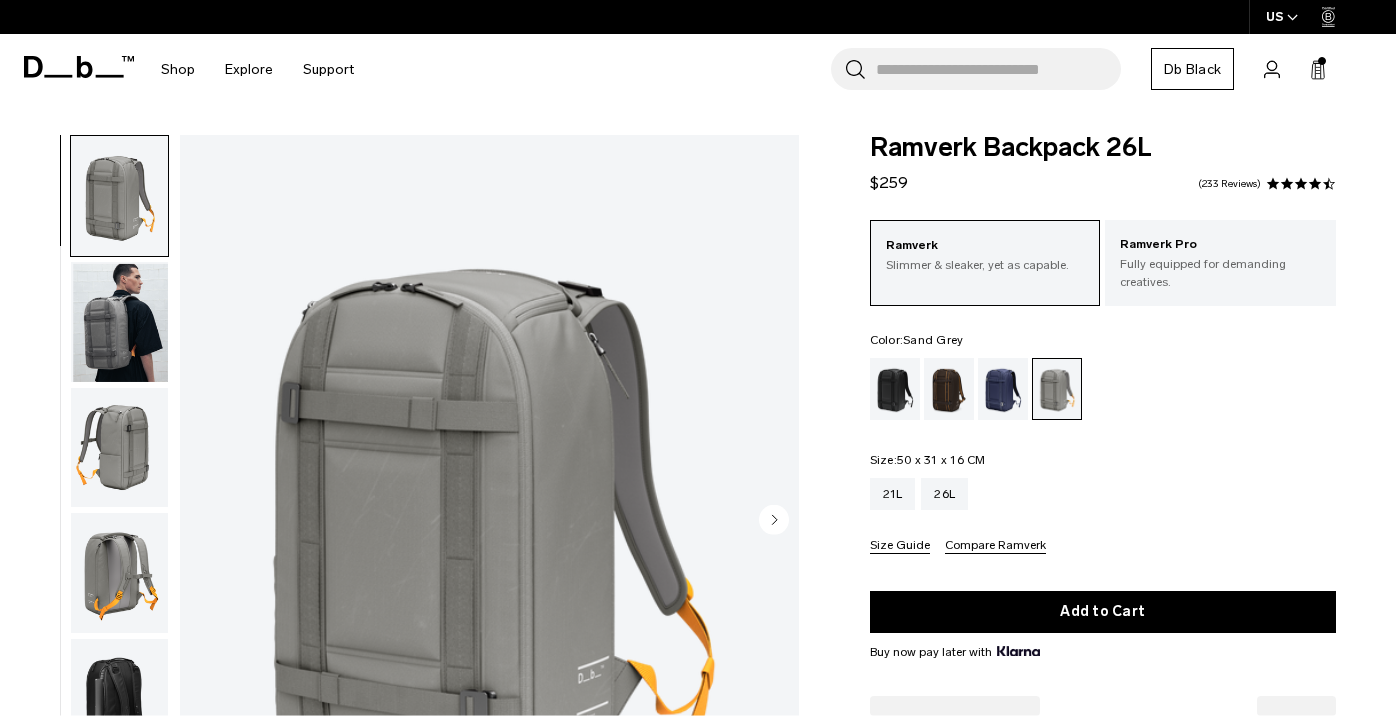 scroll, scrollTop: 0, scrollLeft: 0, axis: both 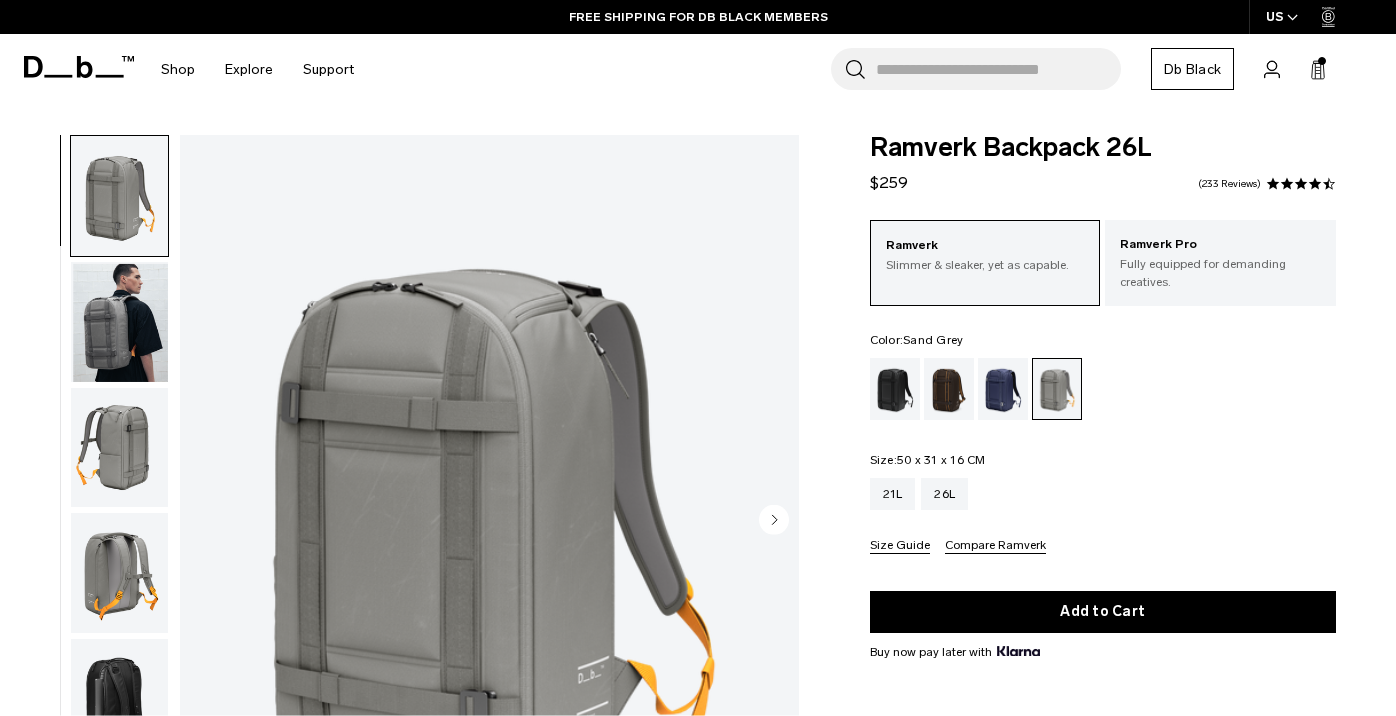 click on "Db Black" at bounding box center [1192, 69] 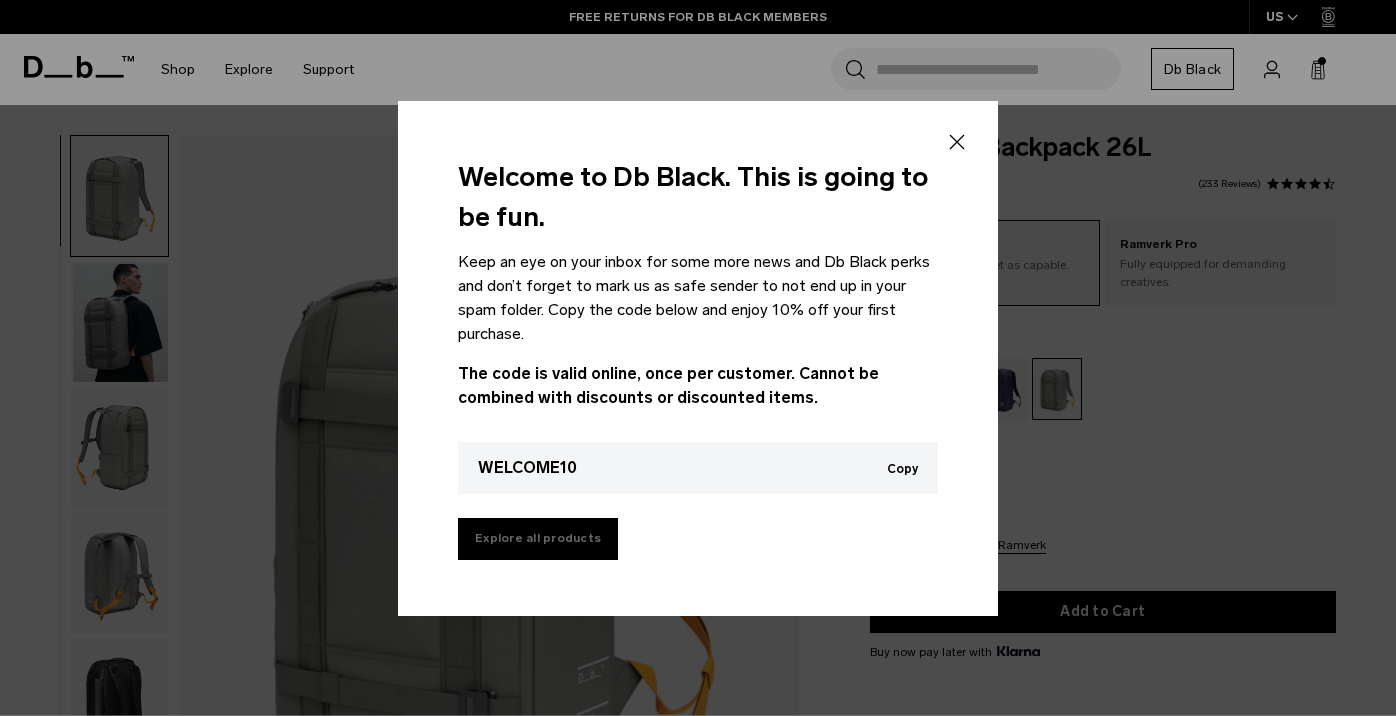 click on "Explore all products" at bounding box center [538, 539] 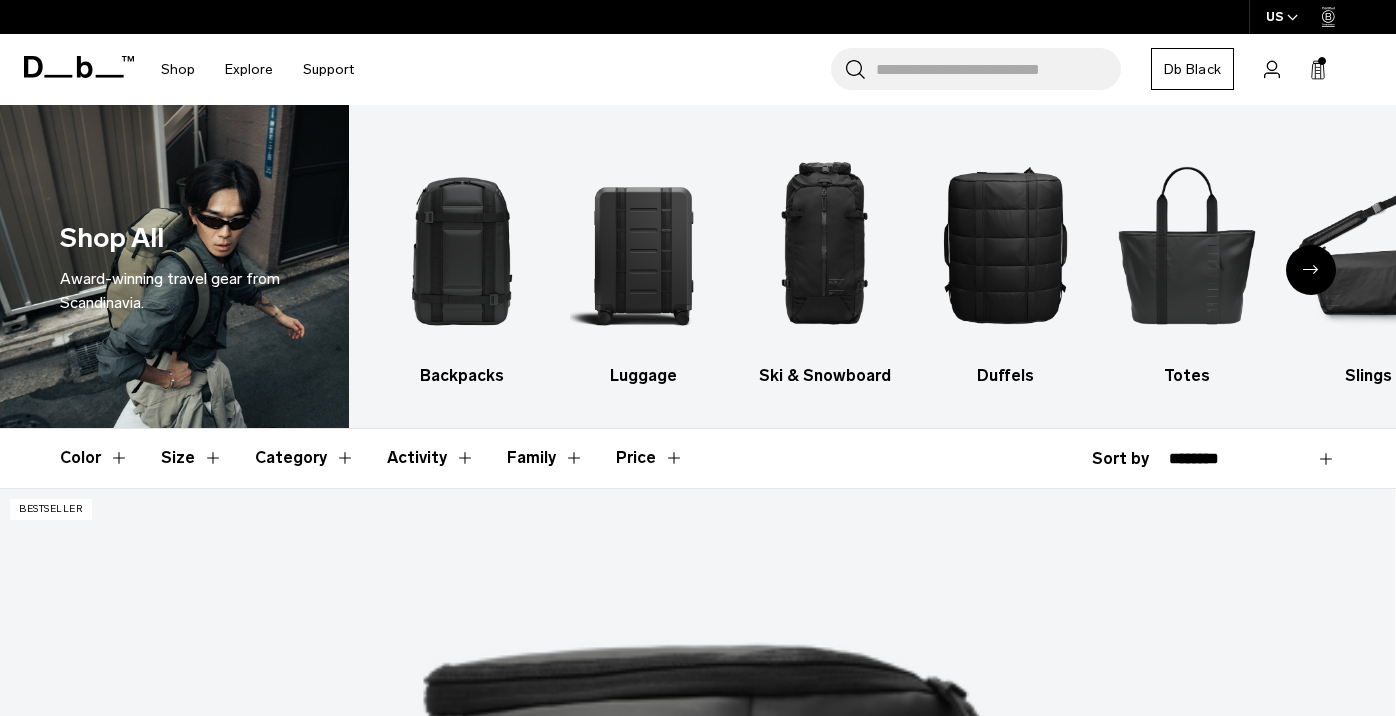 scroll, scrollTop: 0, scrollLeft: 0, axis: both 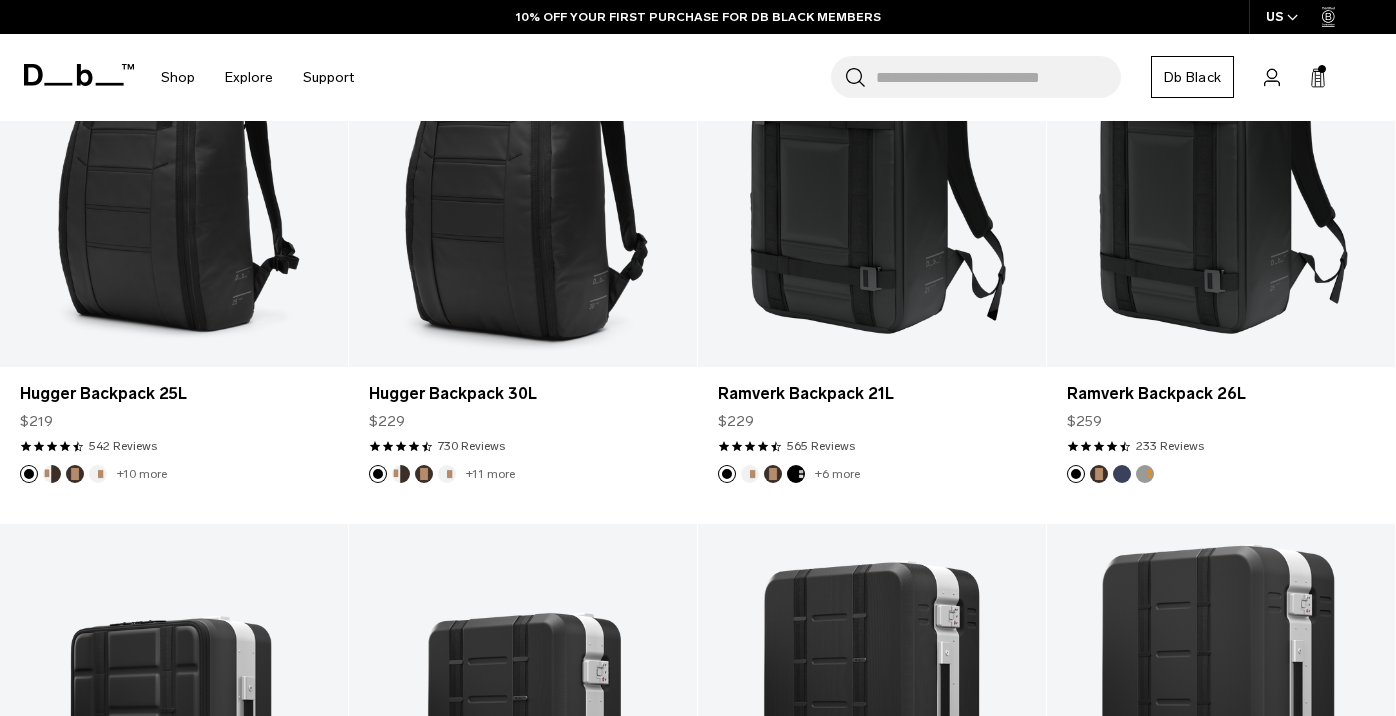 click 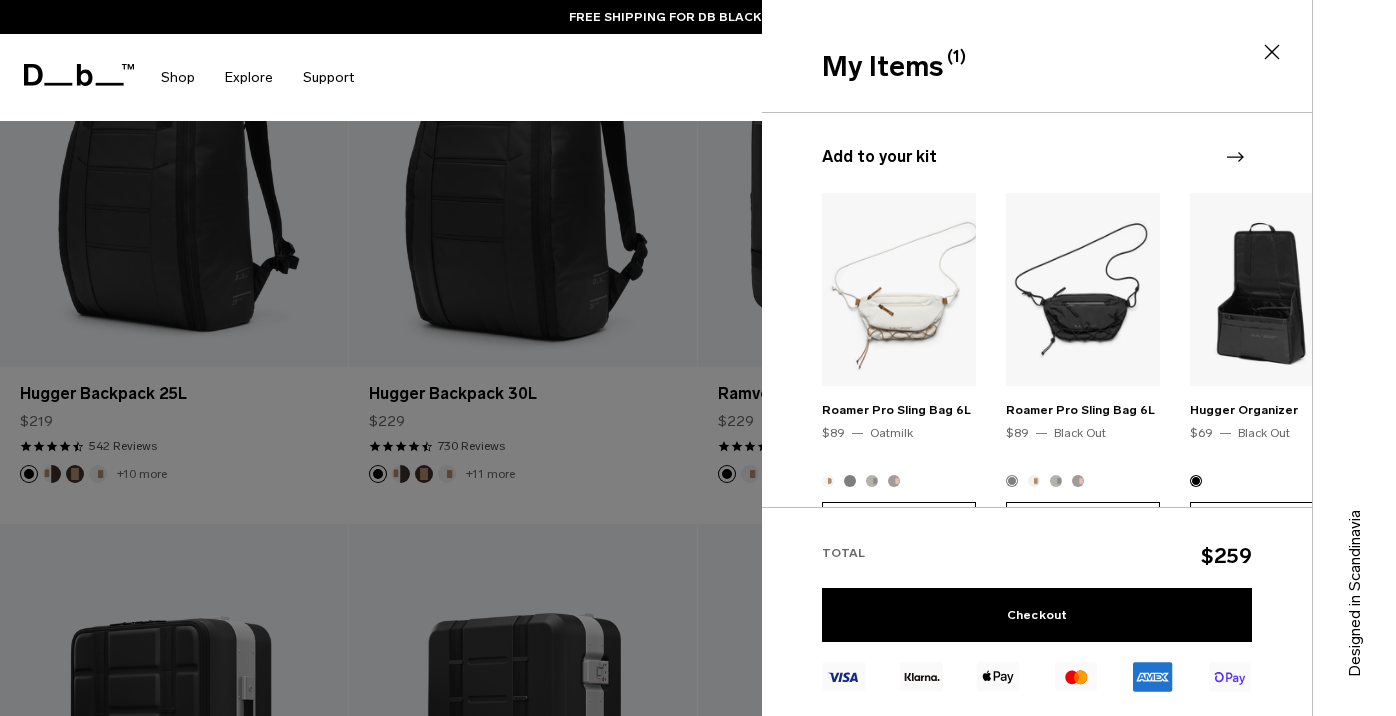 scroll, scrollTop: 200, scrollLeft: 0, axis: vertical 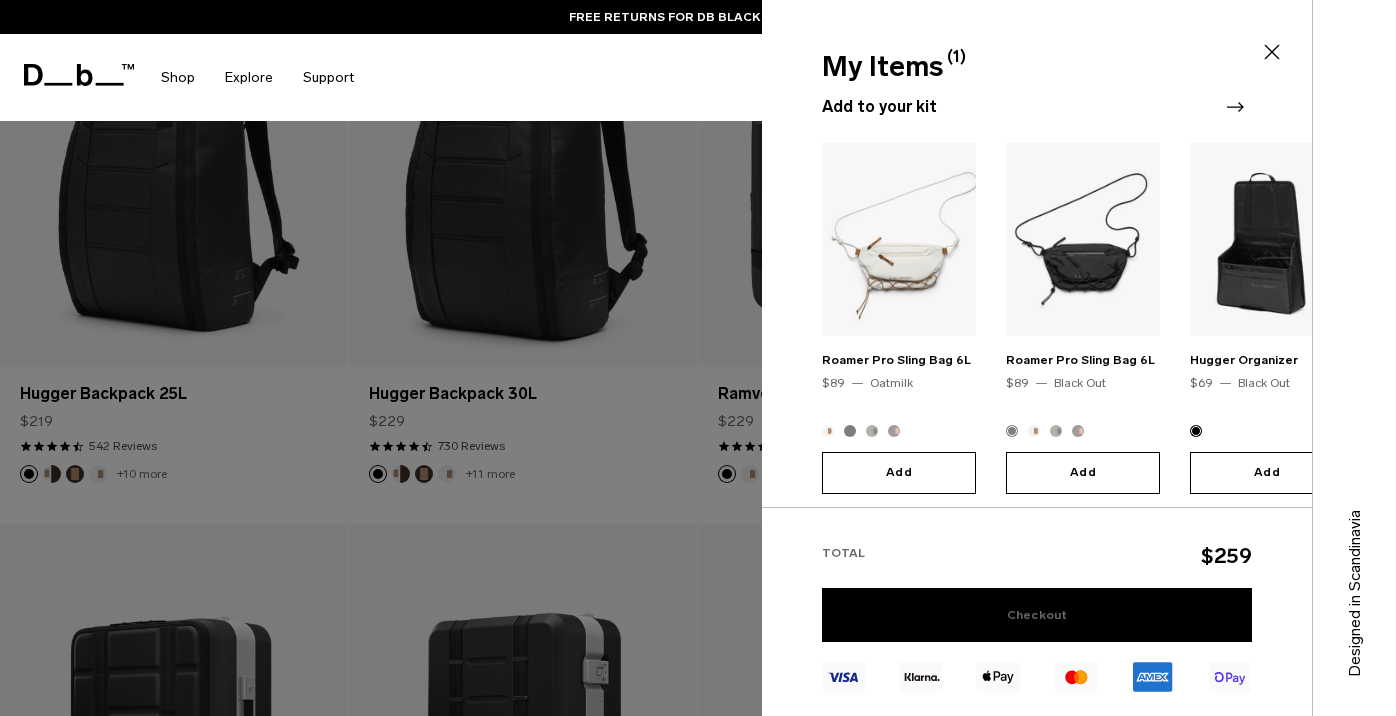 click on "Checkout" at bounding box center [1037, 615] 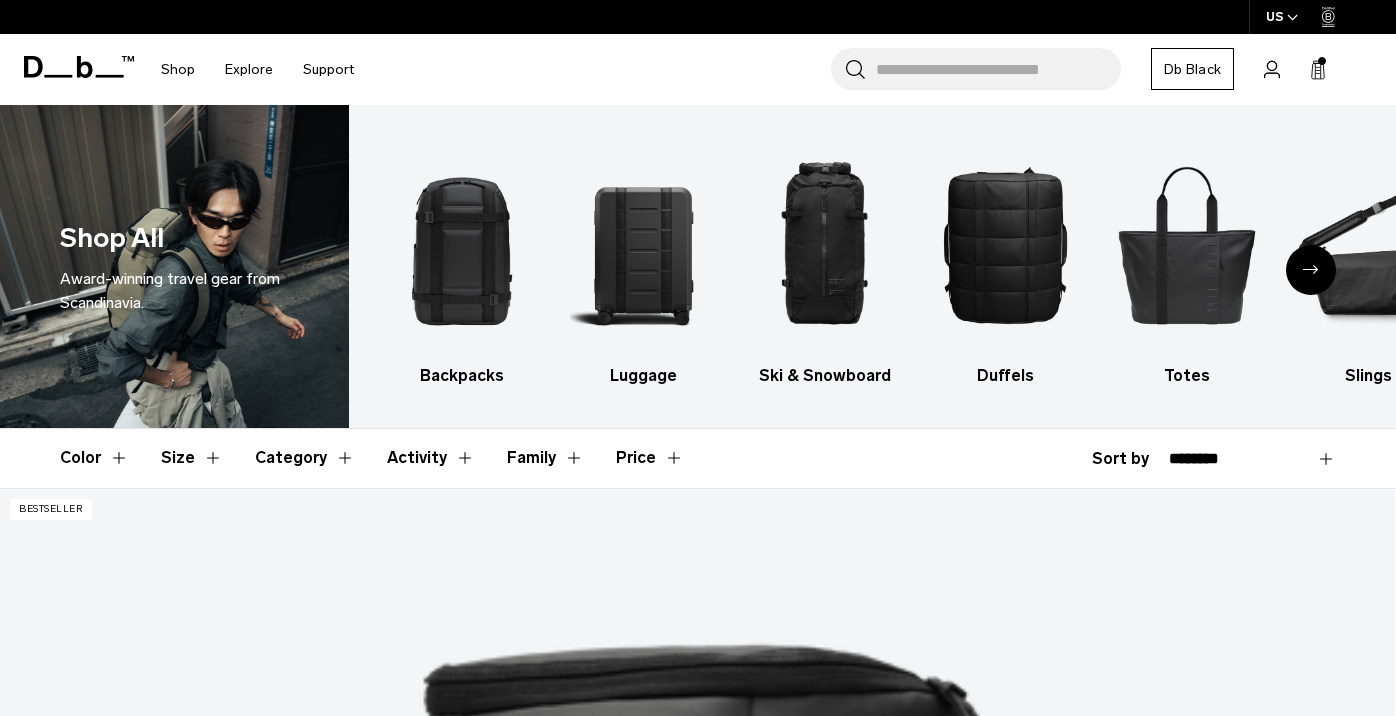 scroll, scrollTop: 508, scrollLeft: 0, axis: vertical 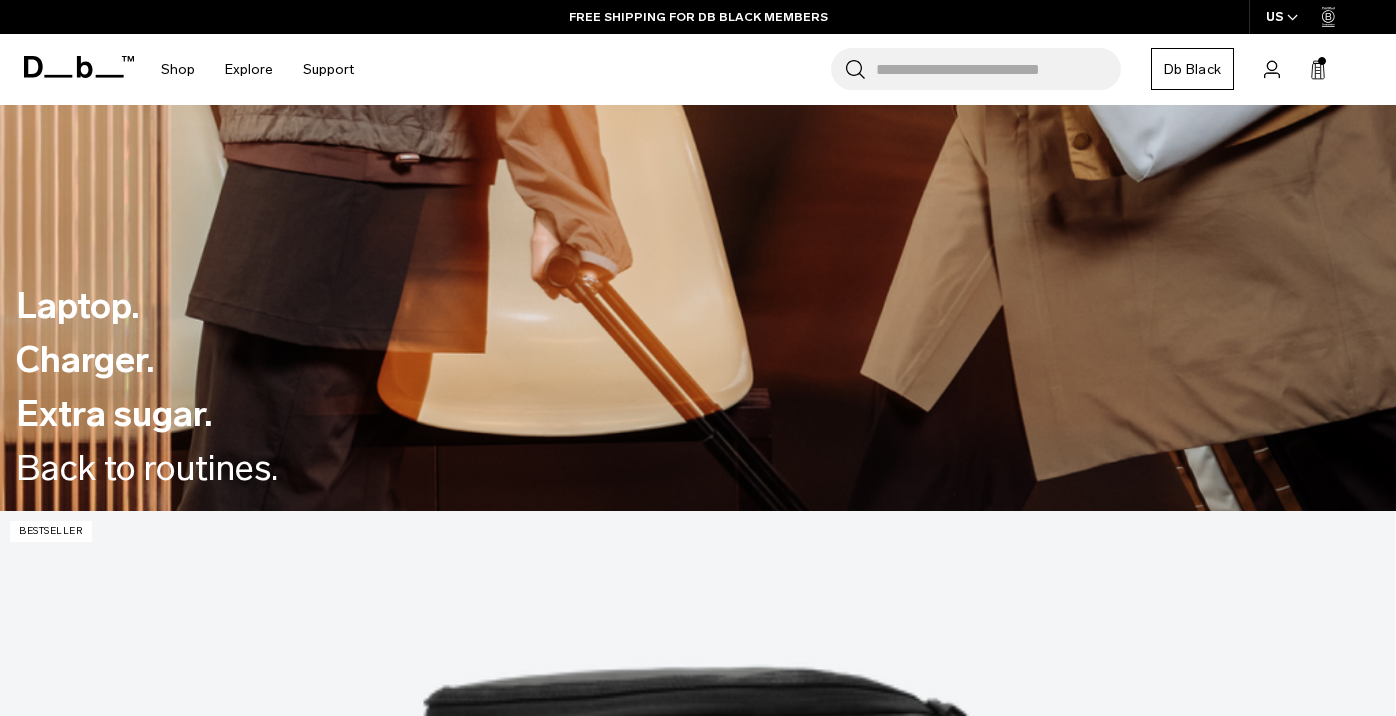 click 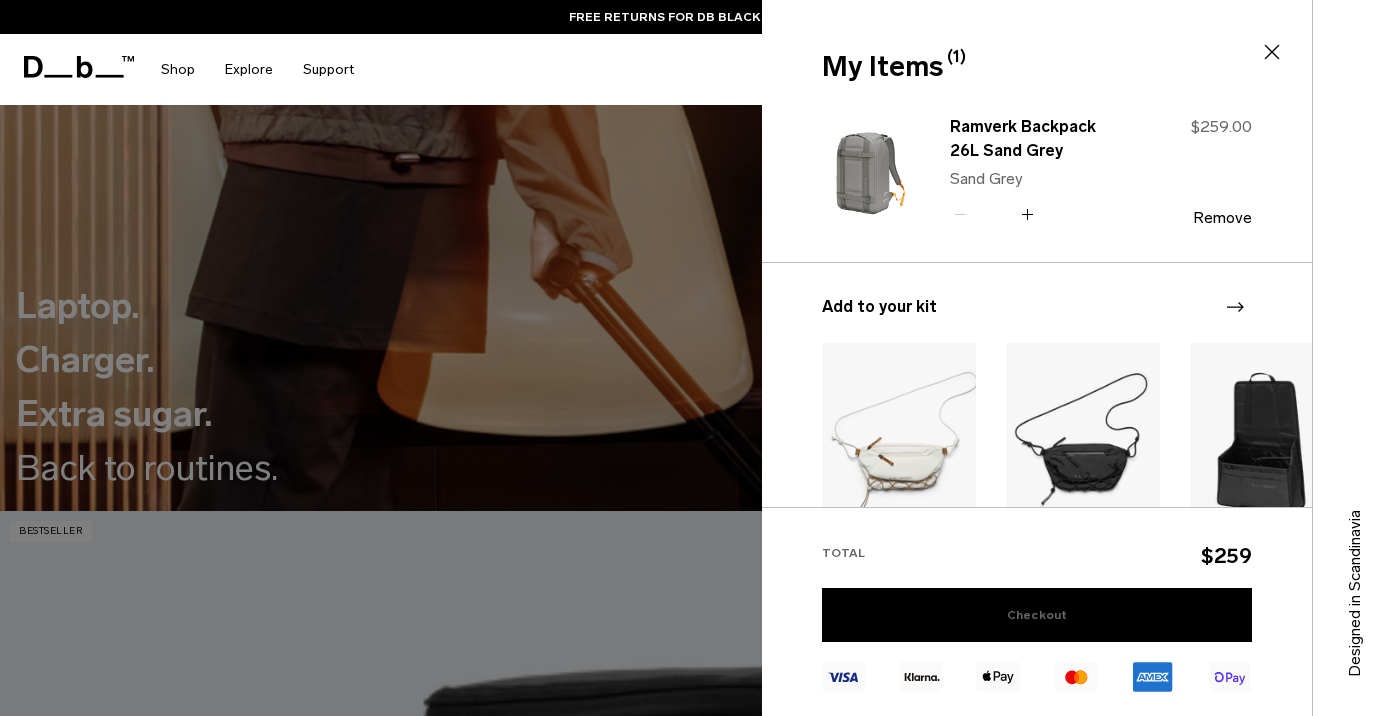 click on "Checkout" at bounding box center [1037, 615] 